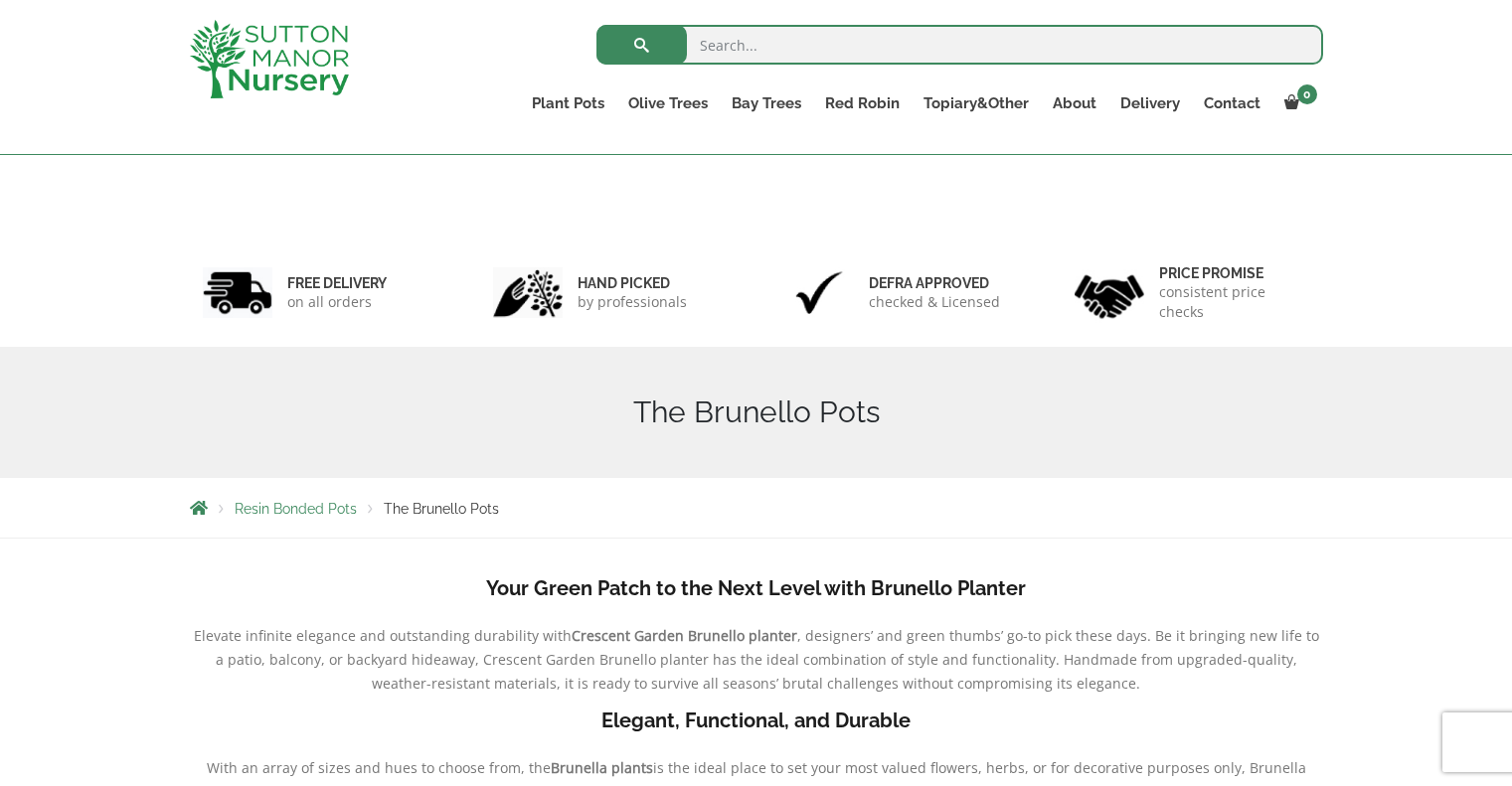 scroll, scrollTop: 1288, scrollLeft: 0, axis: vertical 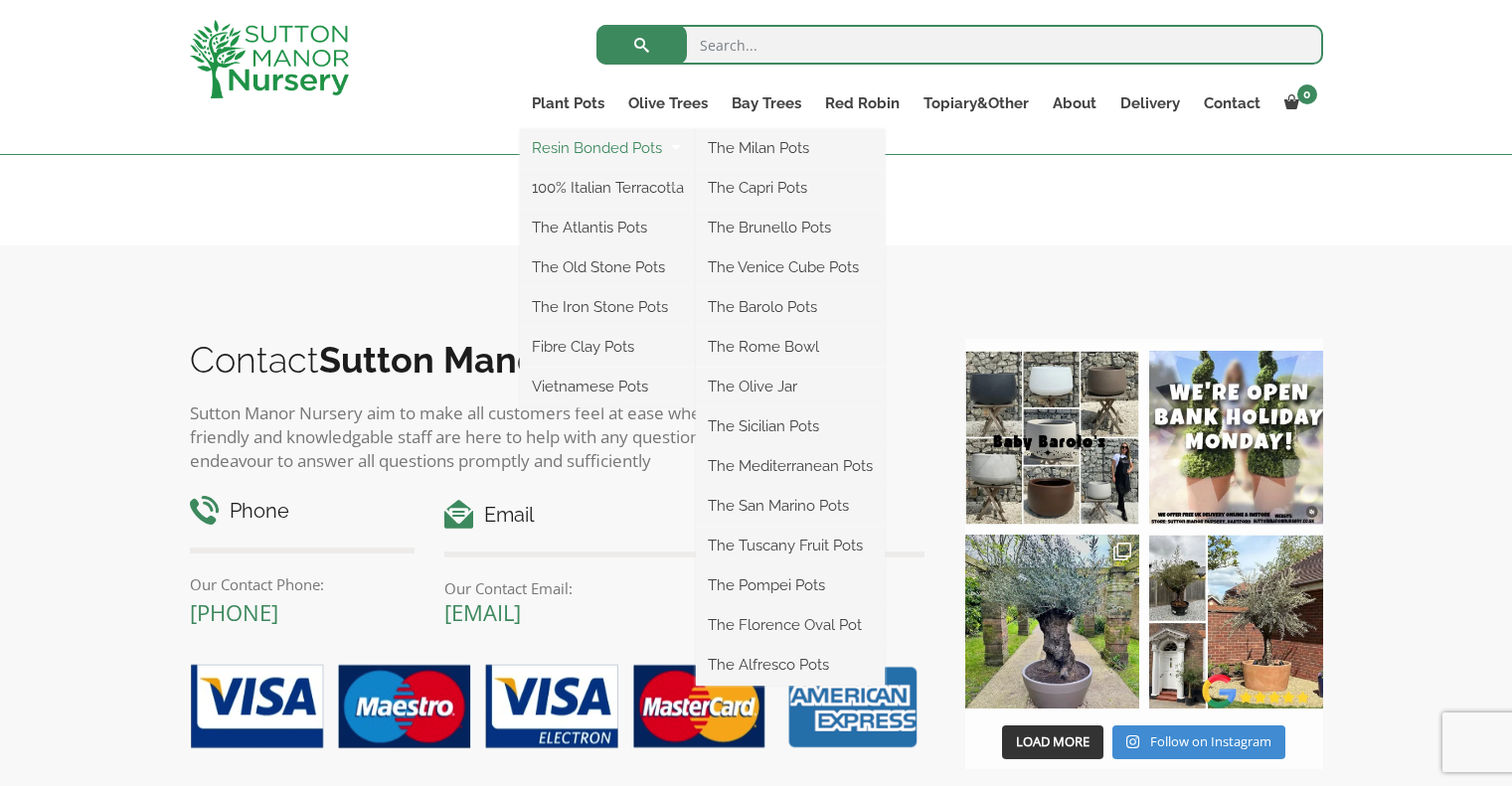 click on "Resin Bonded Pots" at bounding box center [607, 148] 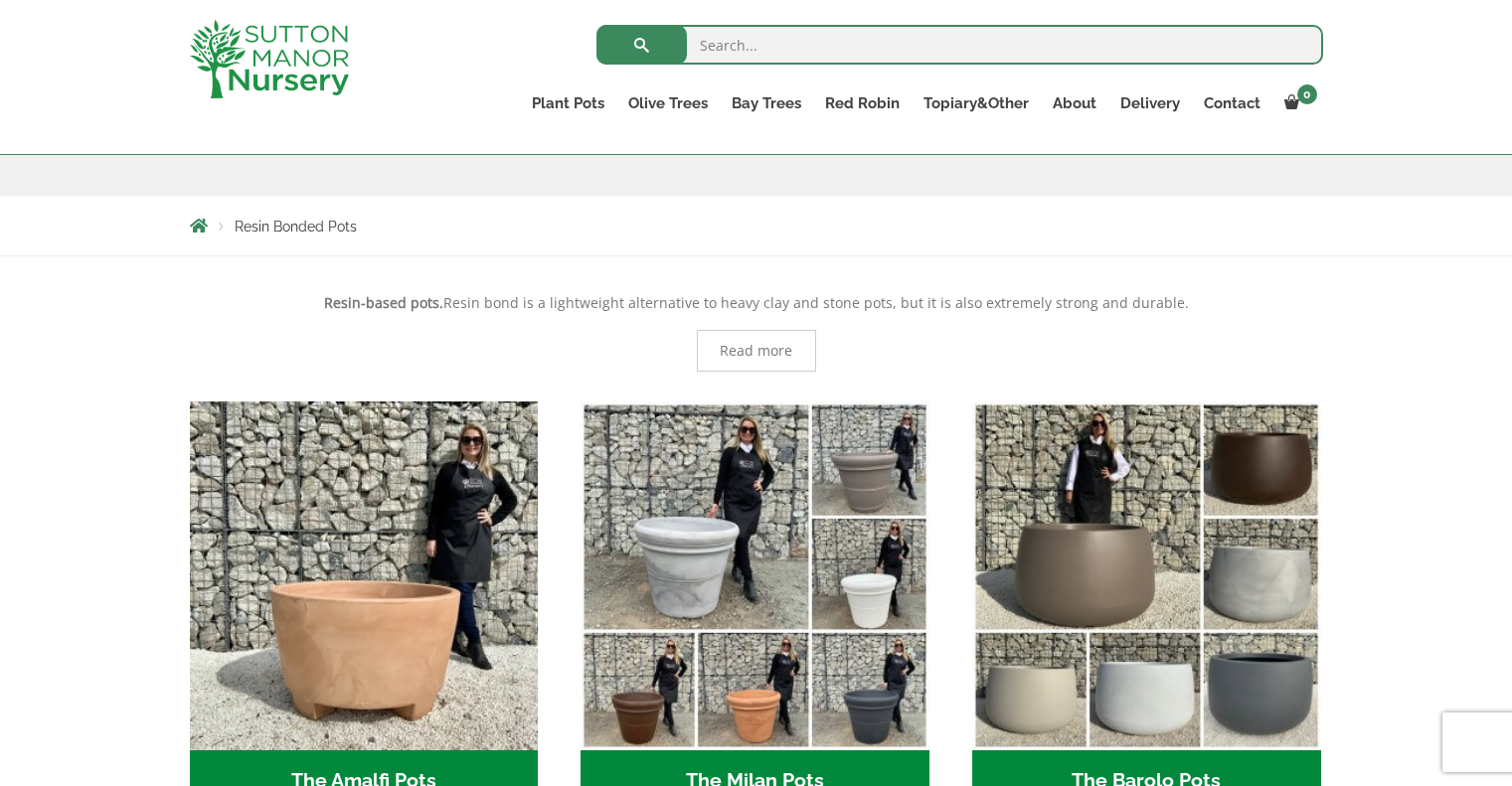 scroll, scrollTop: 298, scrollLeft: 0, axis: vertical 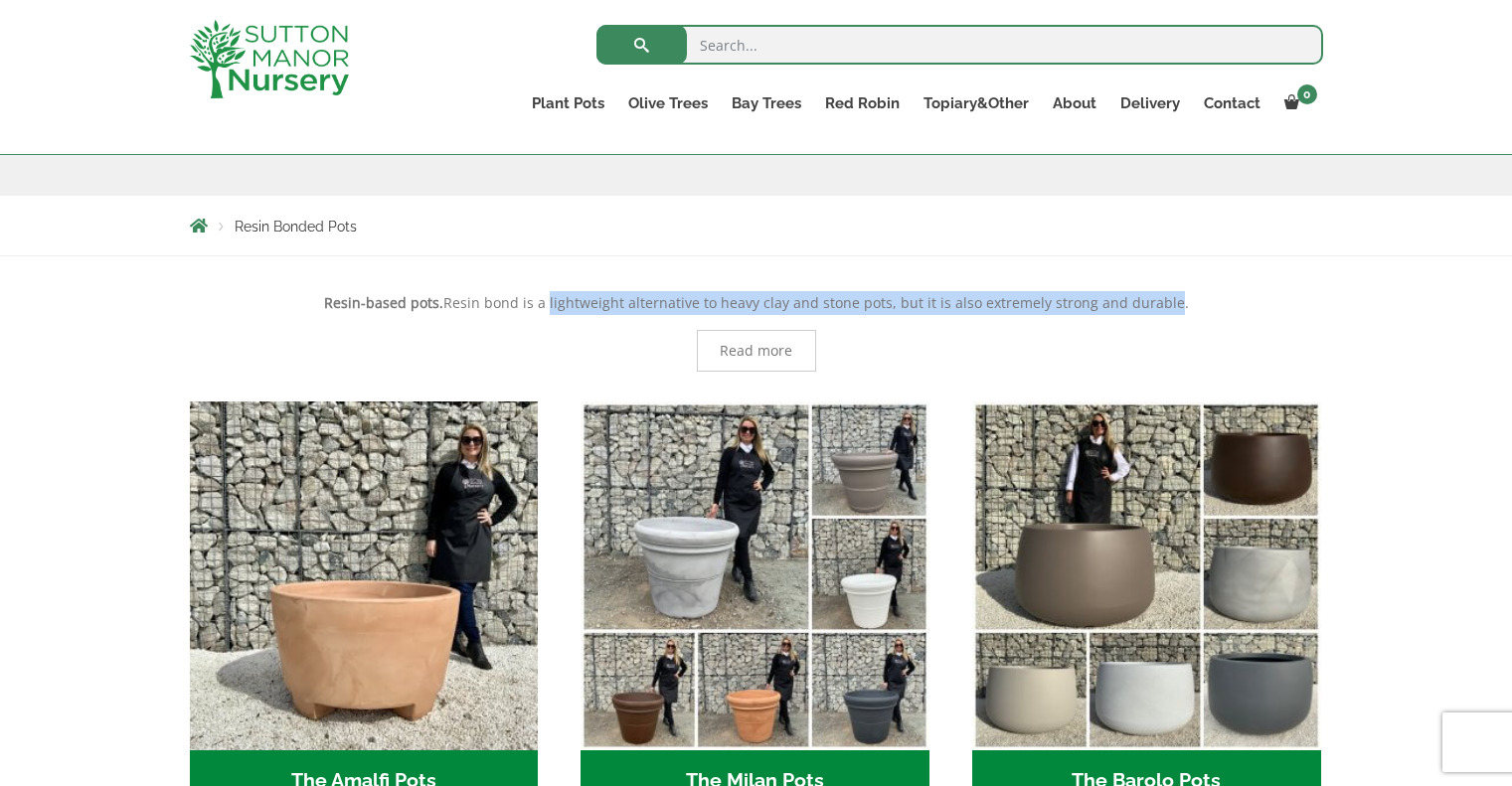 drag, startPoint x: 554, startPoint y: 302, endPoint x: 1168, endPoint y: 299, distance: 614.00733 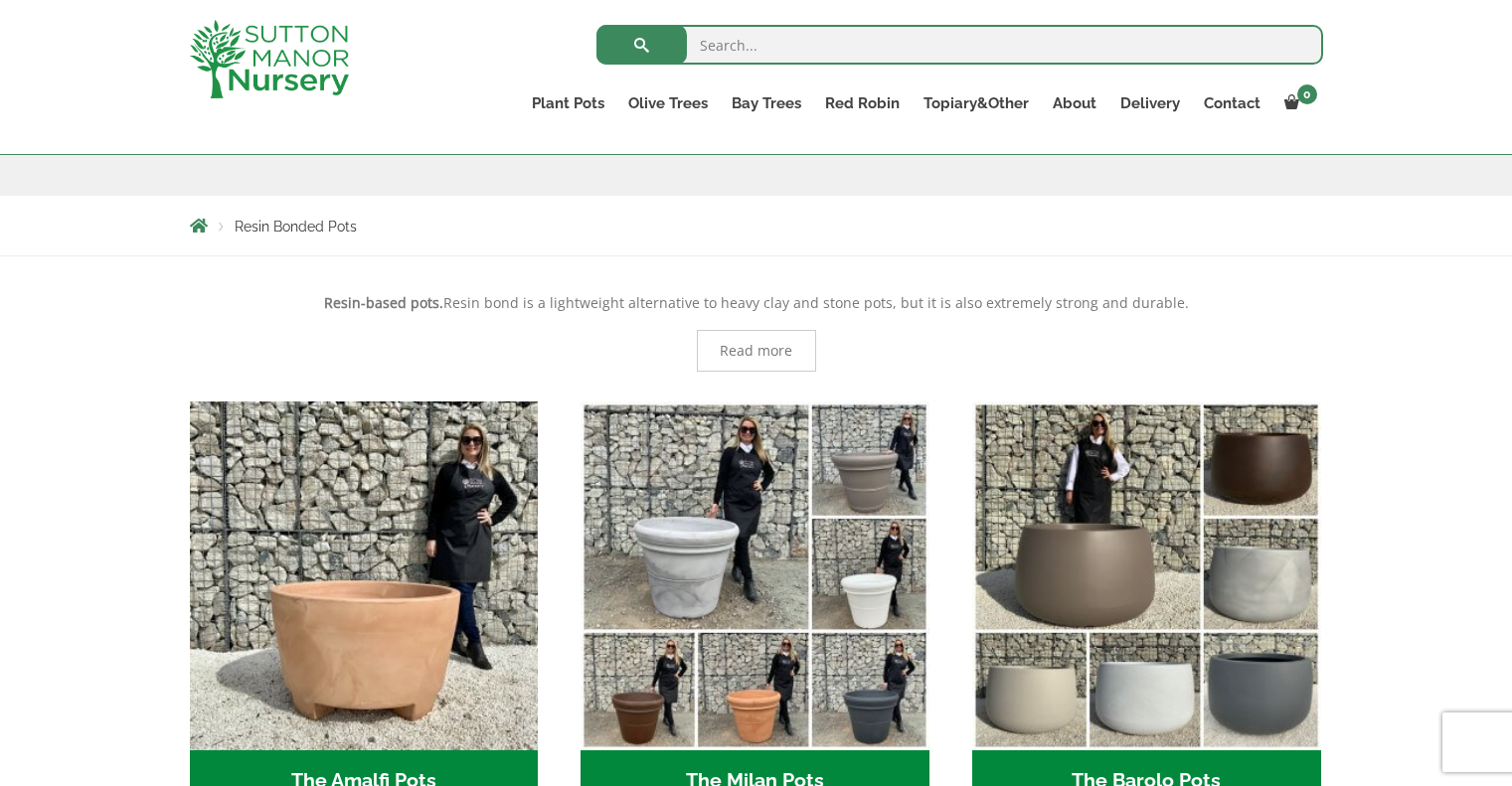 click on "Read more" at bounding box center [756, 351] 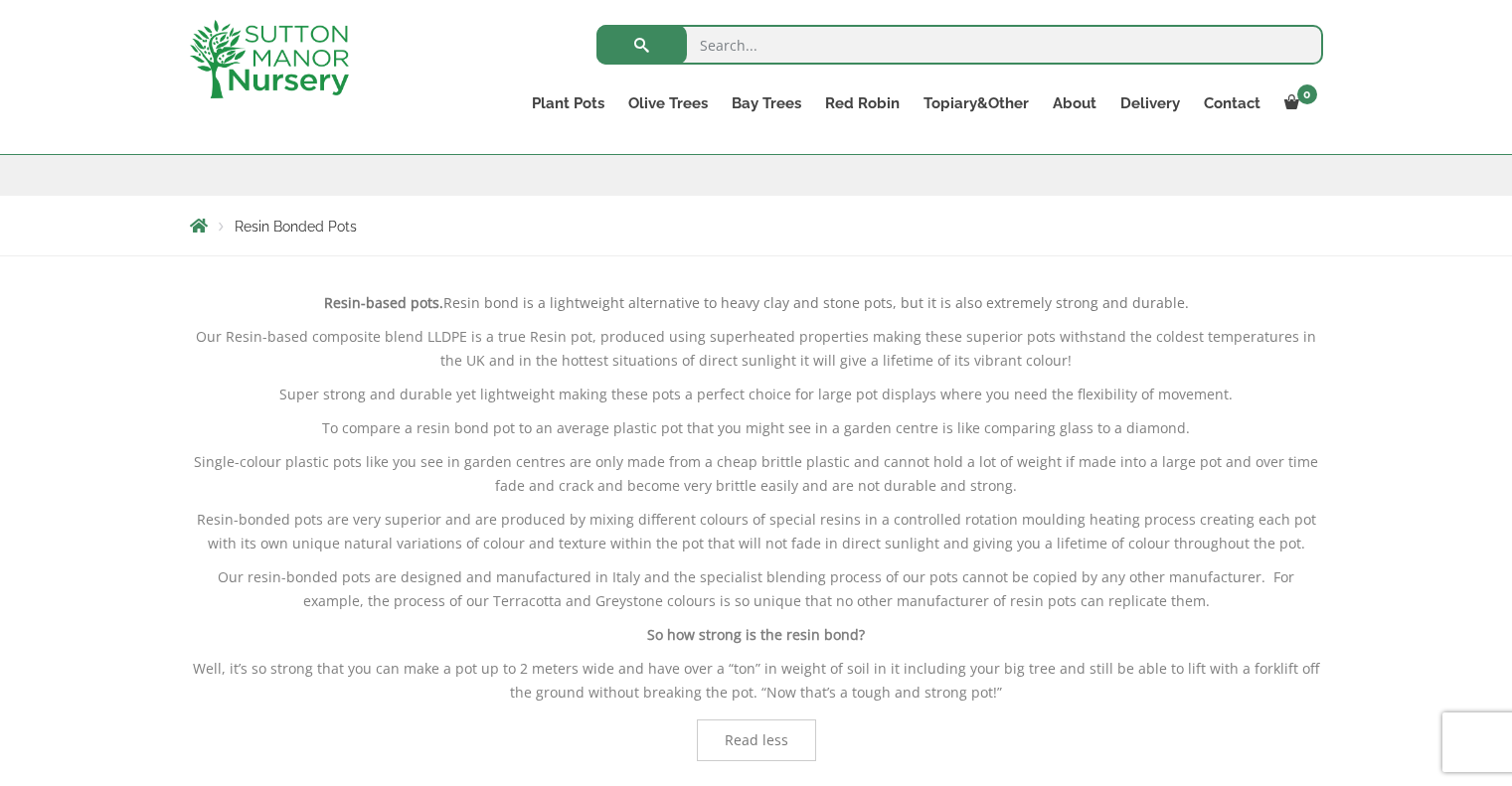 click on "Single-colour plastic pots like you see in garden centres are only made from a cheap brittle plastic and cannot hold a lot of weight if made into a large pot and over time fade and crack and become very brittle easily and are not durable and strong." at bounding box center (756, 474) 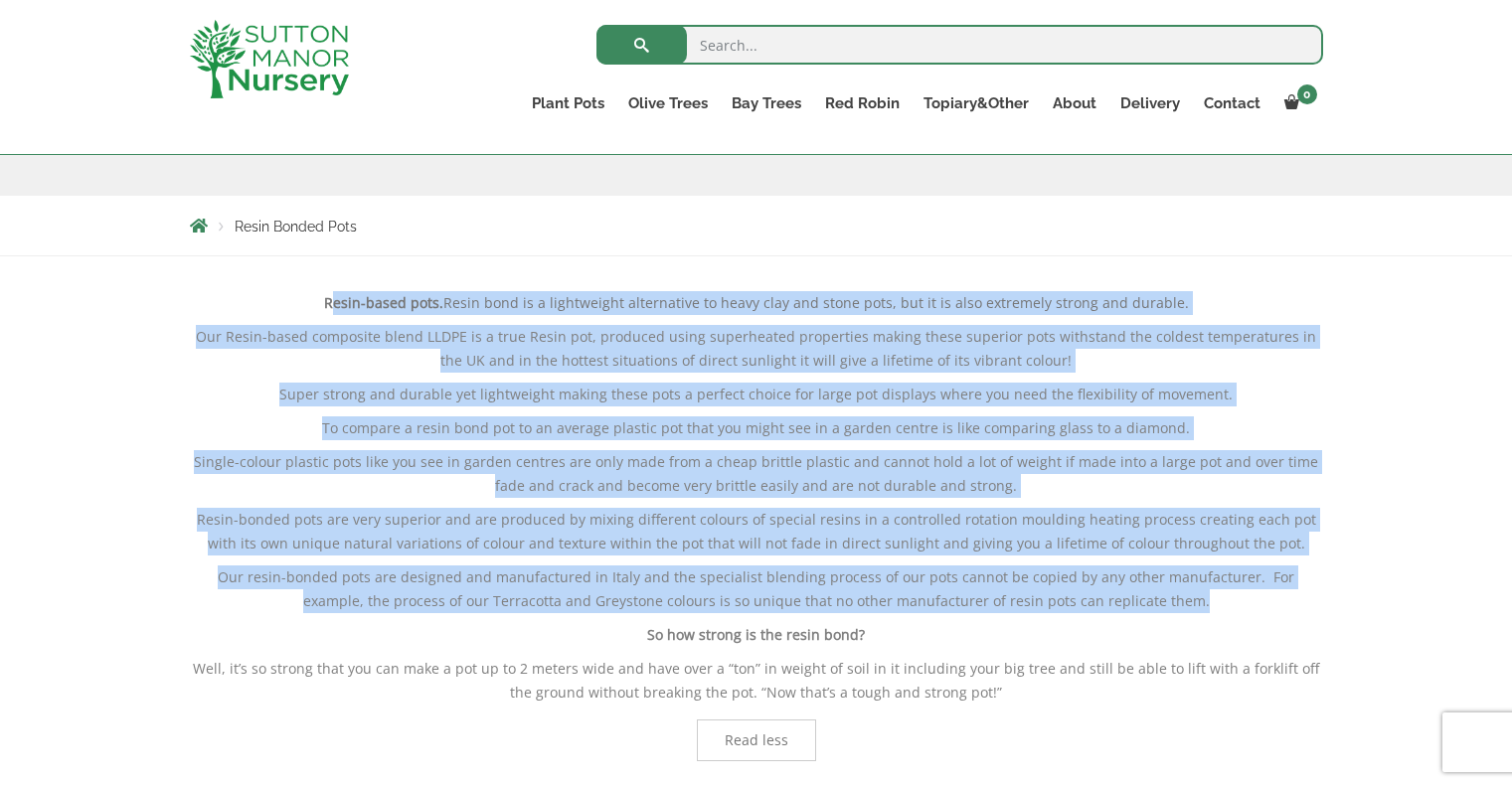 drag, startPoint x: 349, startPoint y: 298, endPoint x: 1151, endPoint y: 605, distance: 858.7508 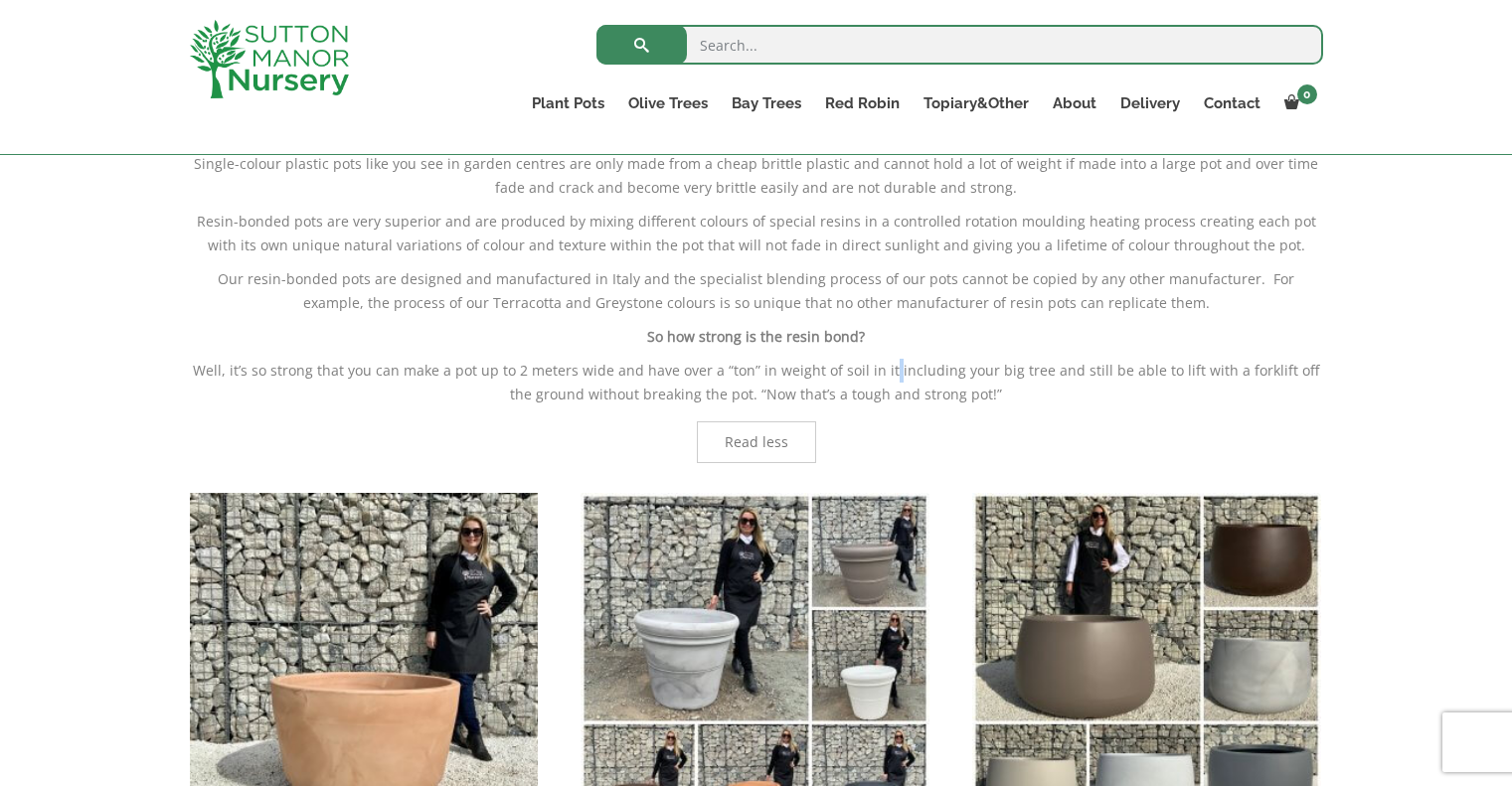 click on "Well, it’s so strong that you can make a pot up to 2 meters wide and have over a “ton” in weight of soil in it including your big tree and still be able to lift with a forklift off the ground without breaking the pot. “Now that’s a tough and strong pot!”" at bounding box center [756, 383] 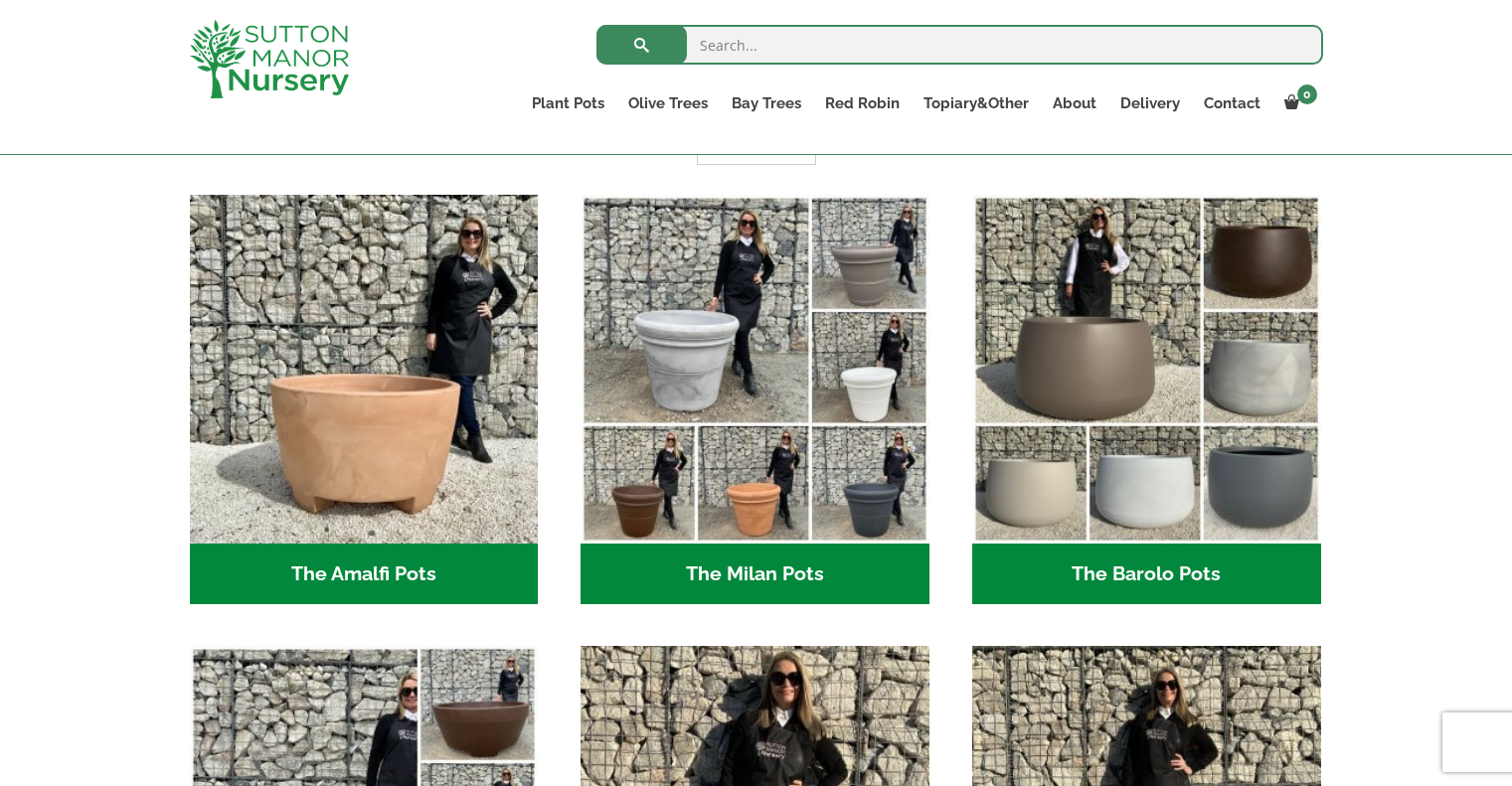 scroll, scrollTop: 1192, scrollLeft: 0, axis: vertical 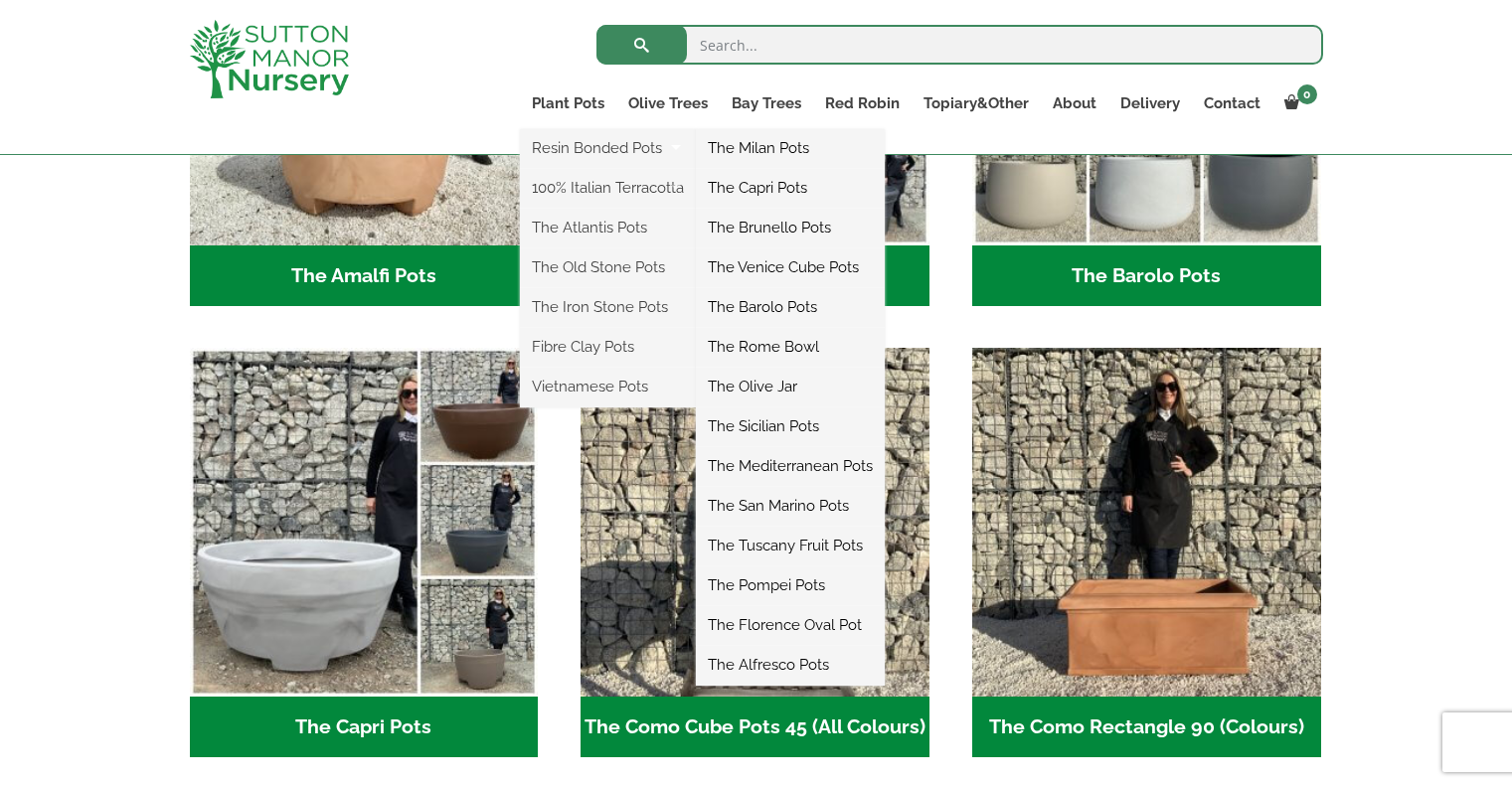 click on "The [PLANT_NAME] [PLANT_NAME]" at bounding box center [790, 148] 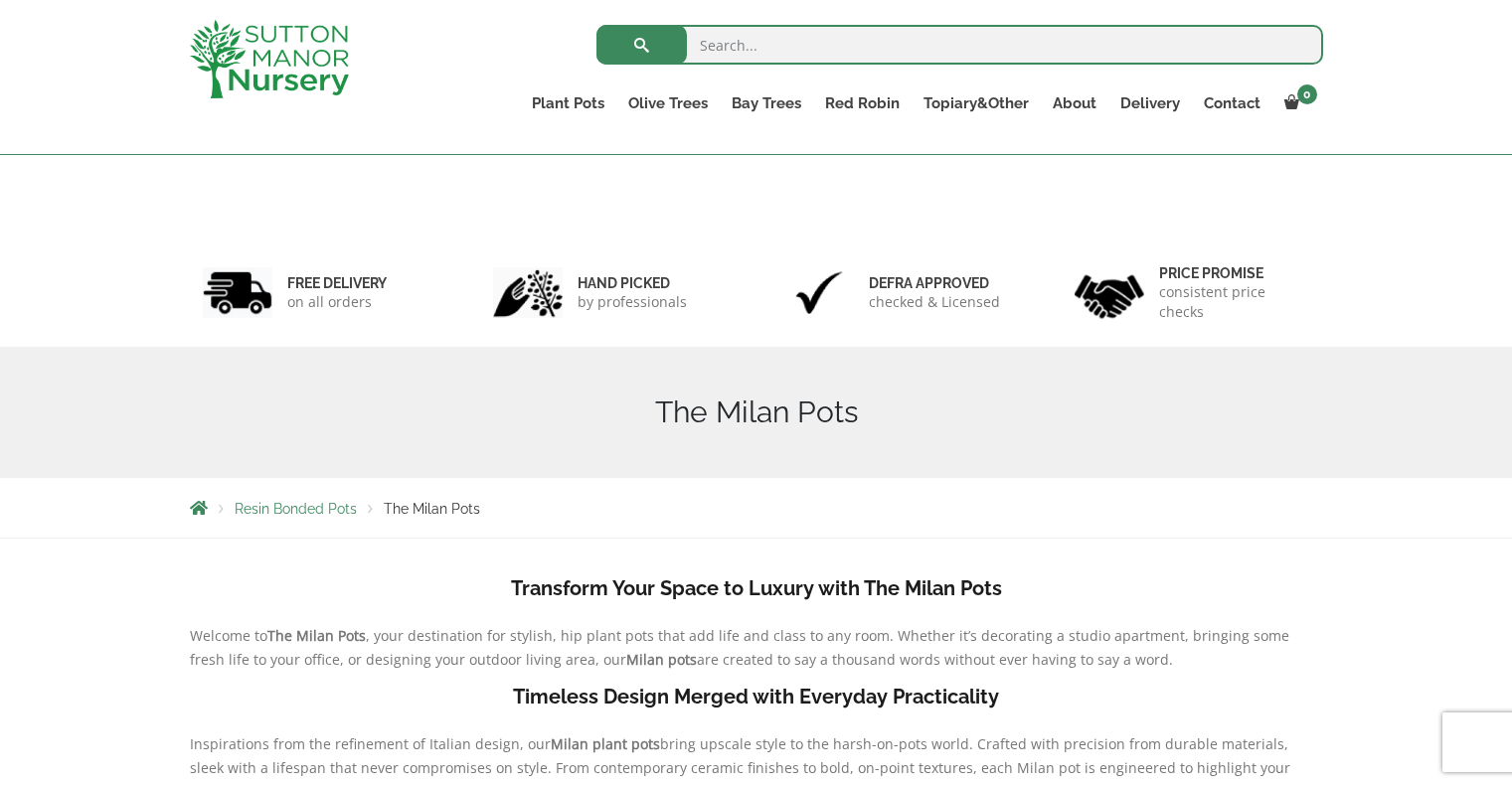 scroll, scrollTop: 397, scrollLeft: 0, axis: vertical 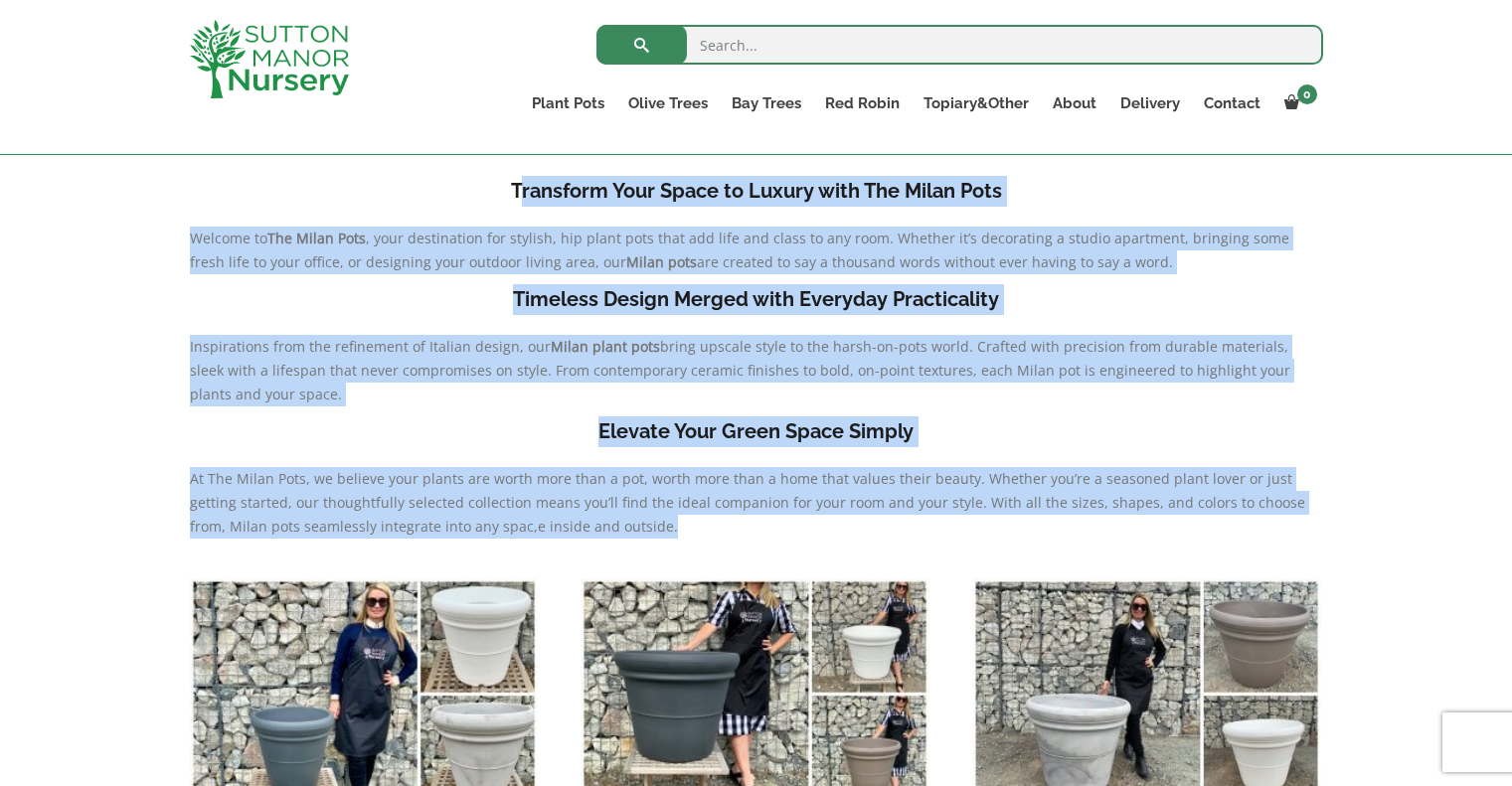 drag, startPoint x: 520, startPoint y: 205, endPoint x: 679, endPoint y: 545, distance: 375.34118 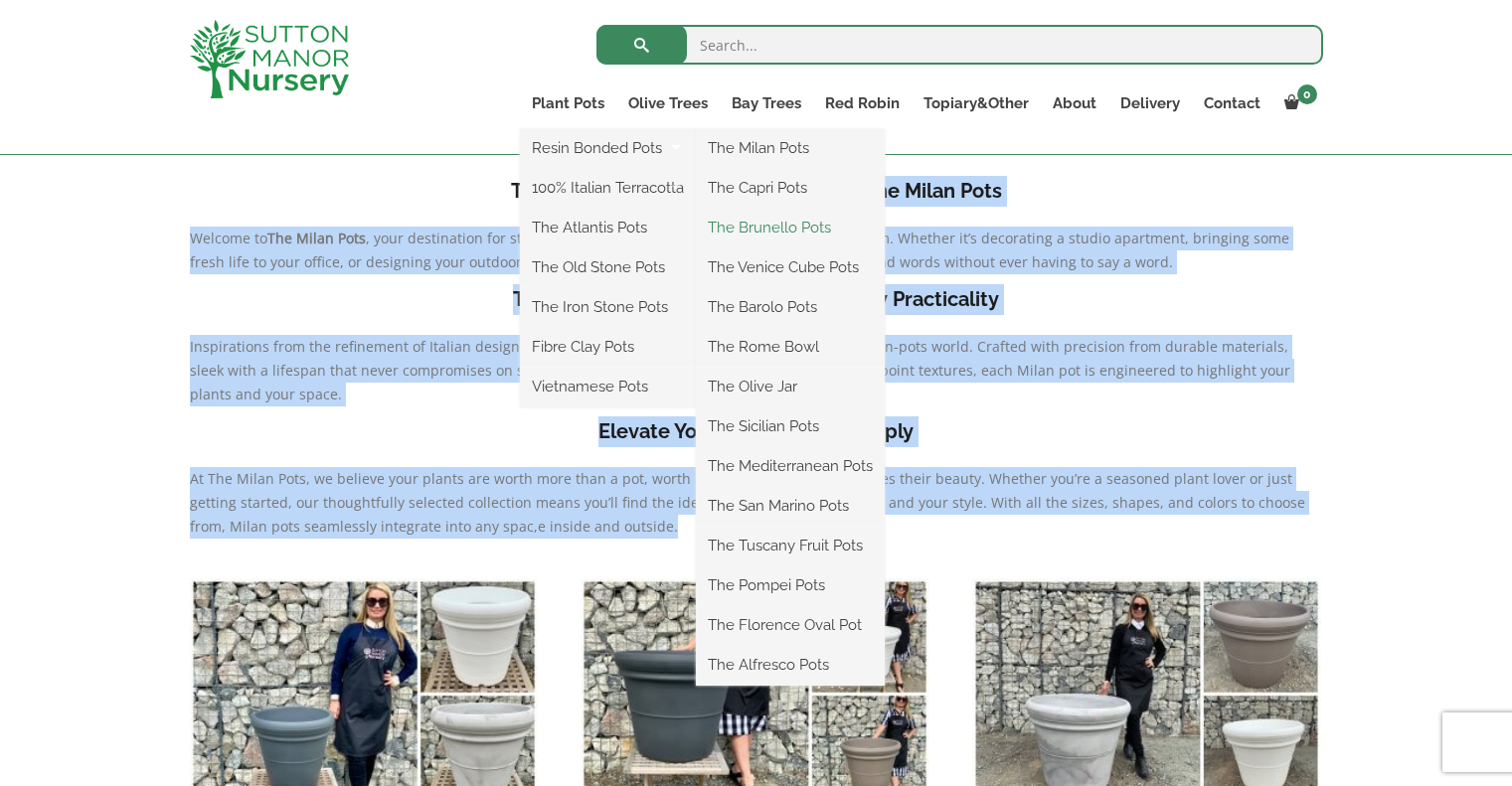click on "The Brunello Pots" at bounding box center (790, 228) 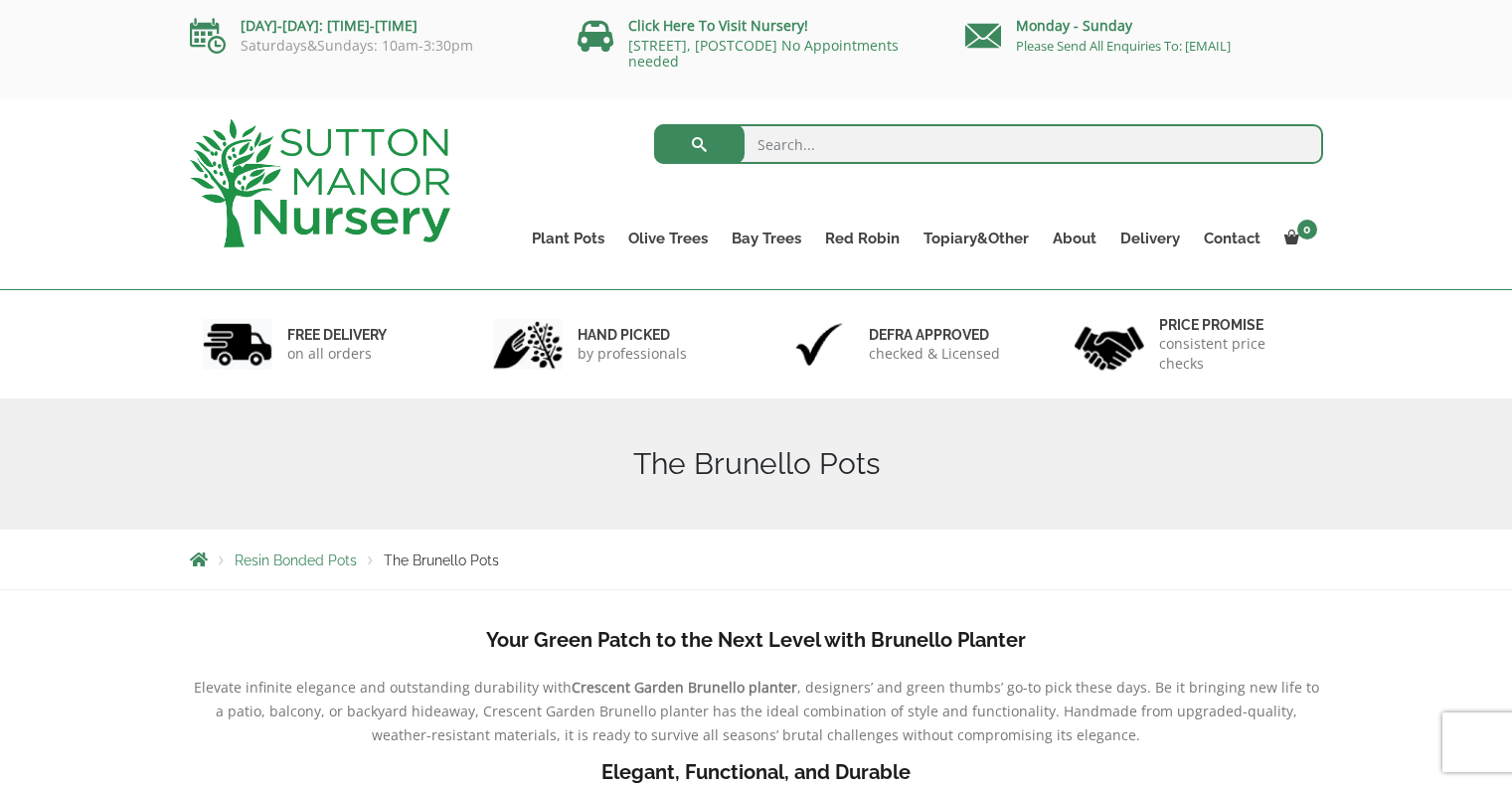 scroll, scrollTop: 297, scrollLeft: 0, axis: vertical 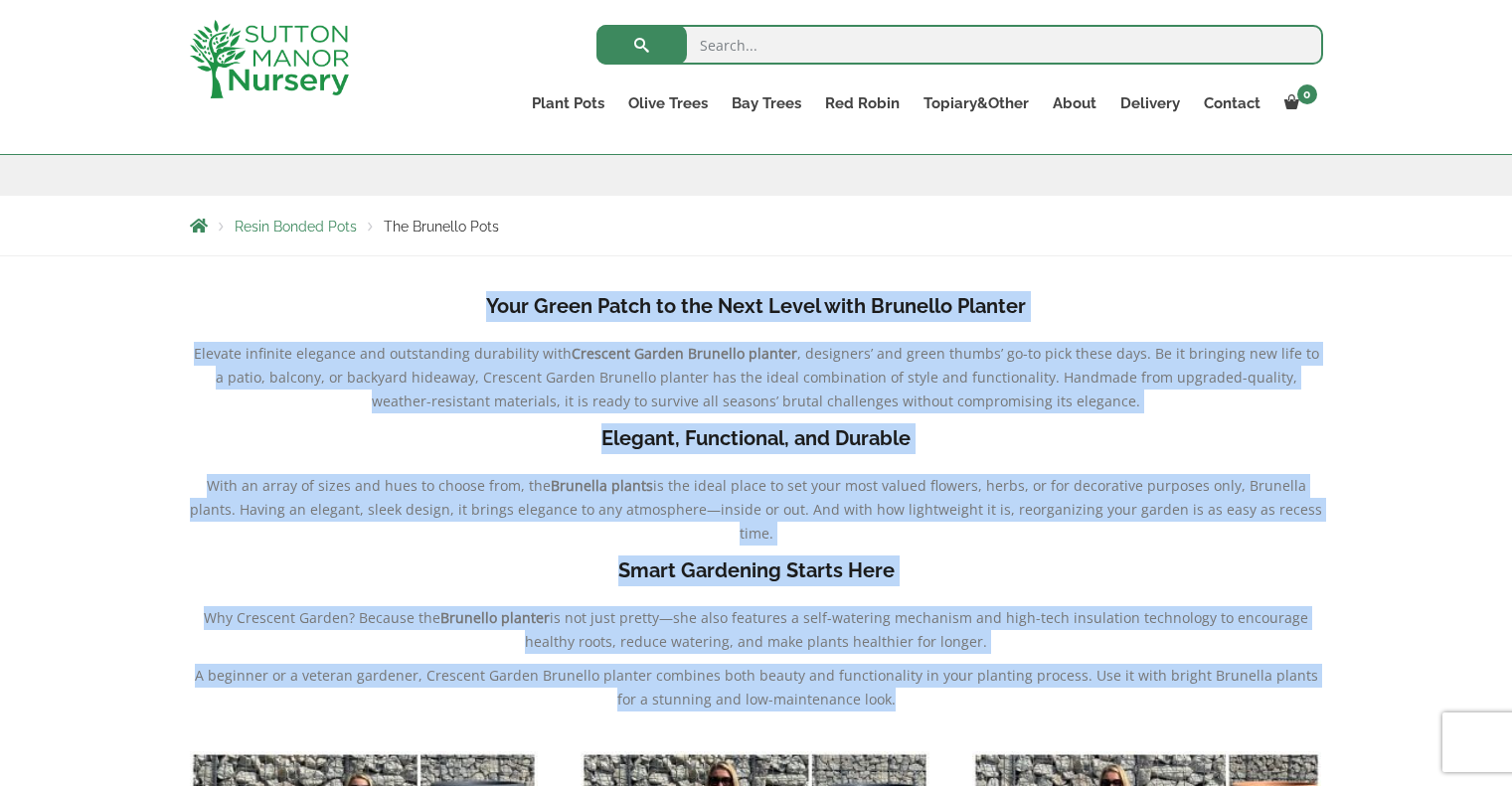 drag, startPoint x: 491, startPoint y: 304, endPoint x: 895, endPoint y: 677, distance: 549.85907 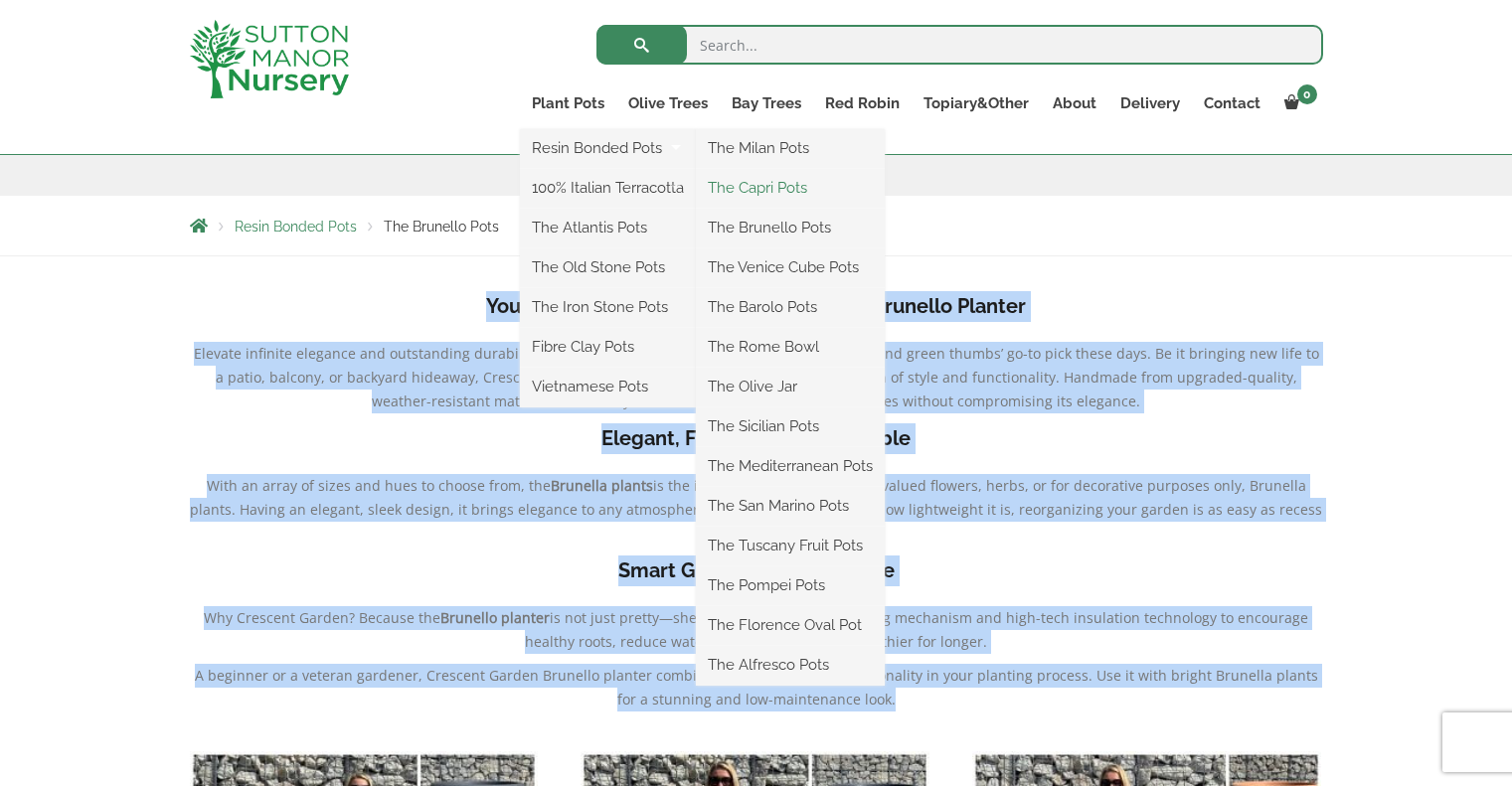 click on "The Capri Pots" at bounding box center (790, 188) 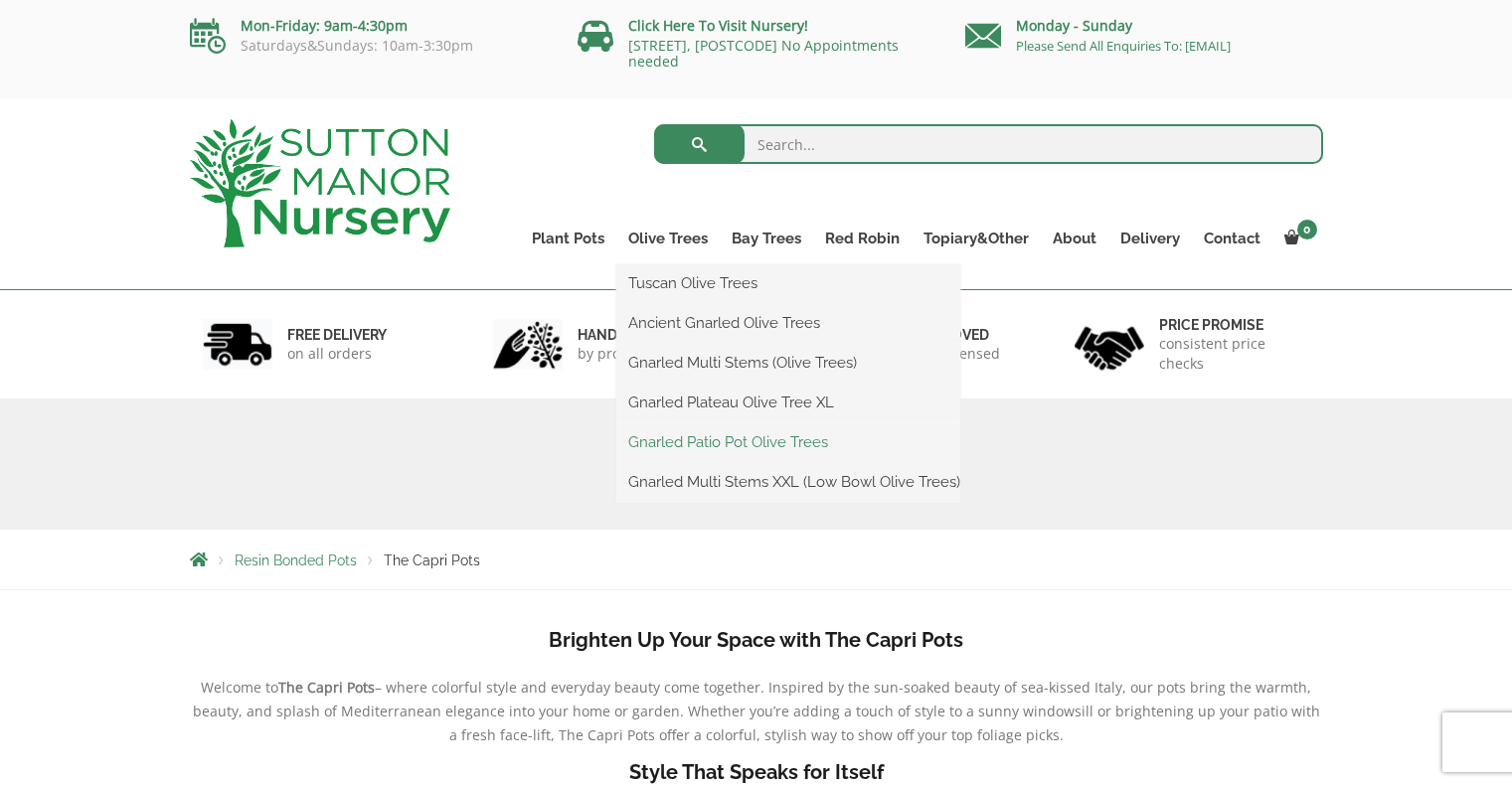 scroll, scrollTop: 0, scrollLeft: 0, axis: both 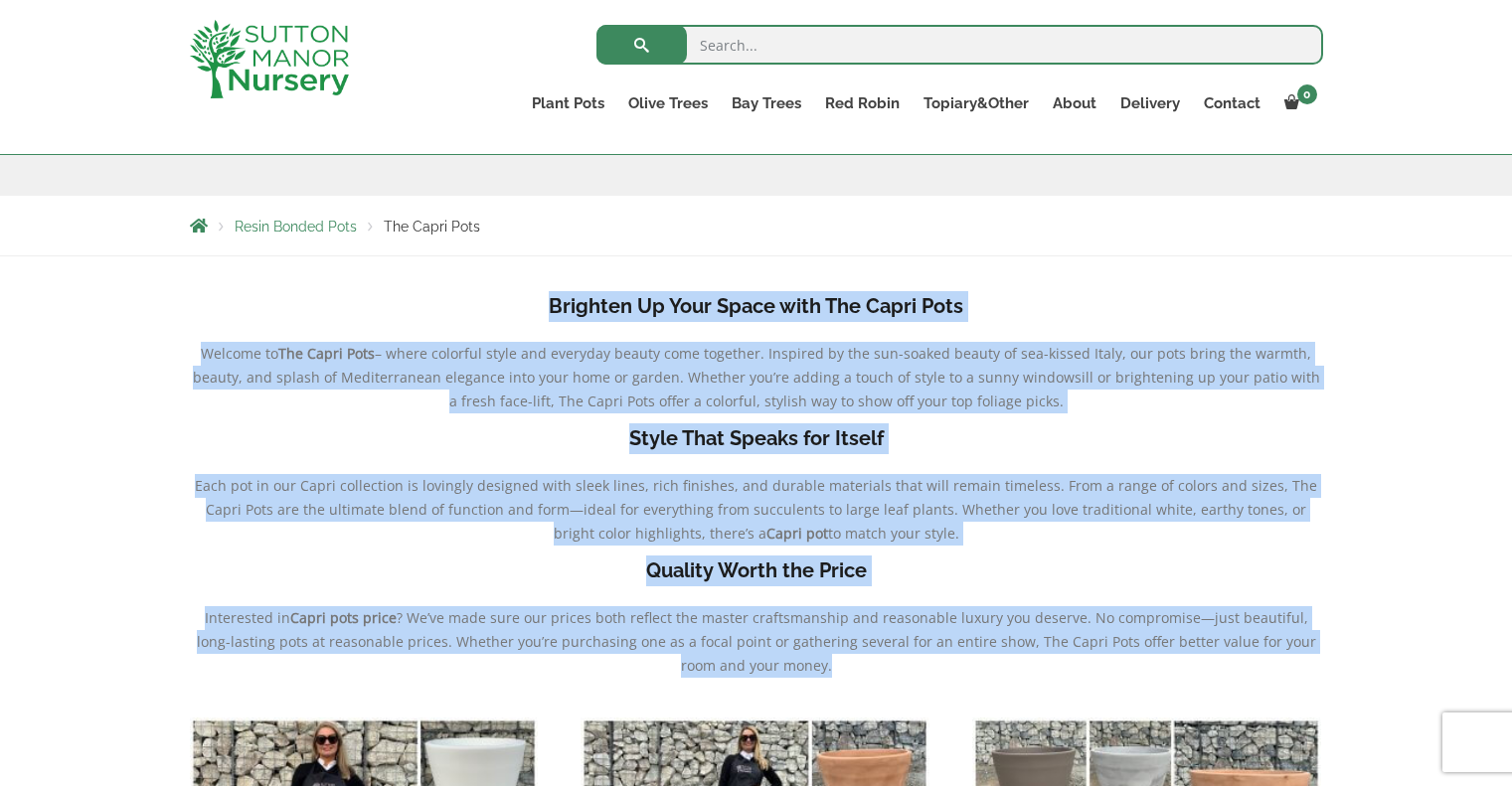 drag, startPoint x: 549, startPoint y: 310, endPoint x: 876, endPoint y: 664, distance: 481.91804 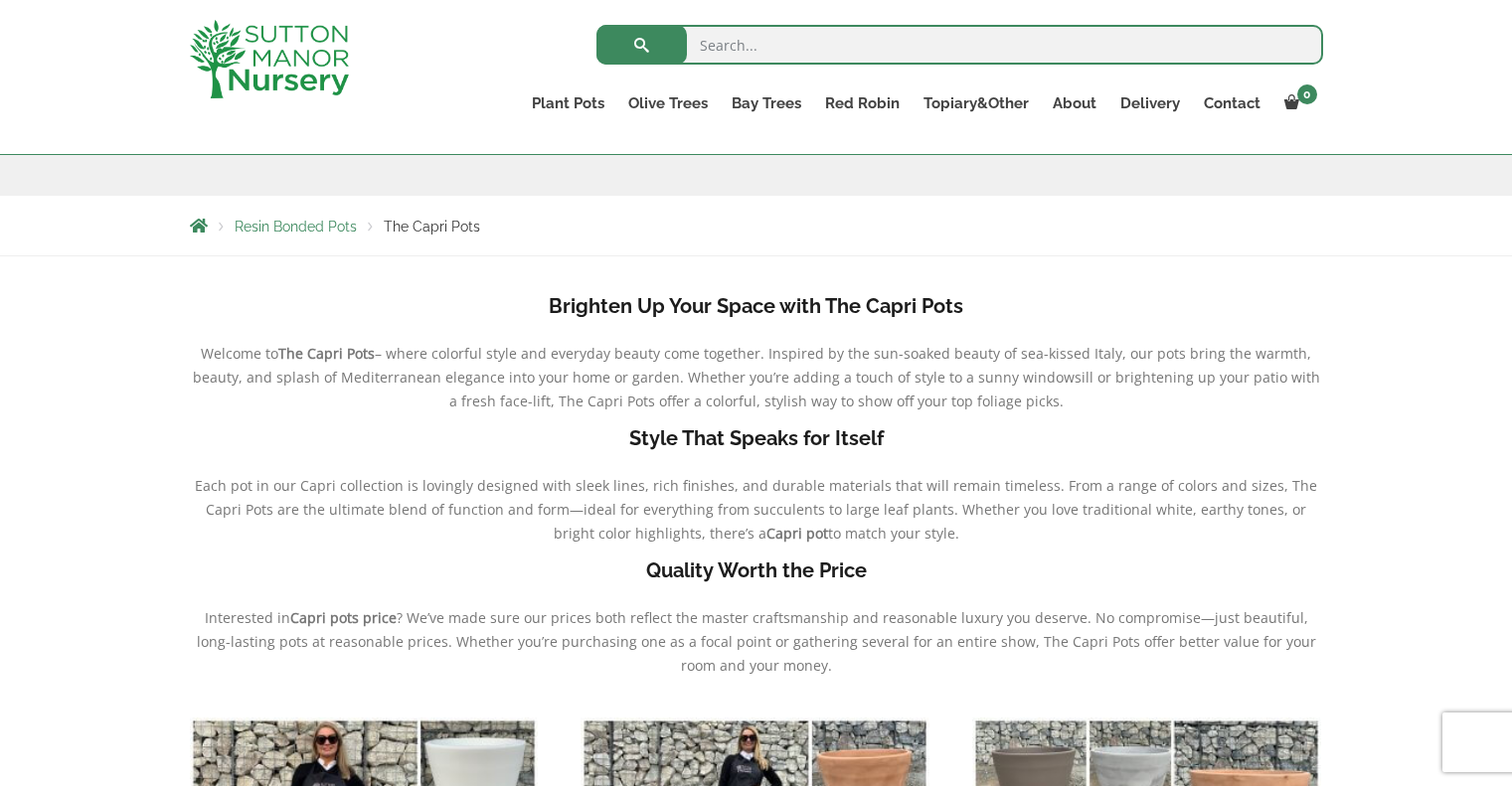 drag, startPoint x: 720, startPoint y: 265, endPoint x: 659, endPoint y: 208, distance: 83.48653 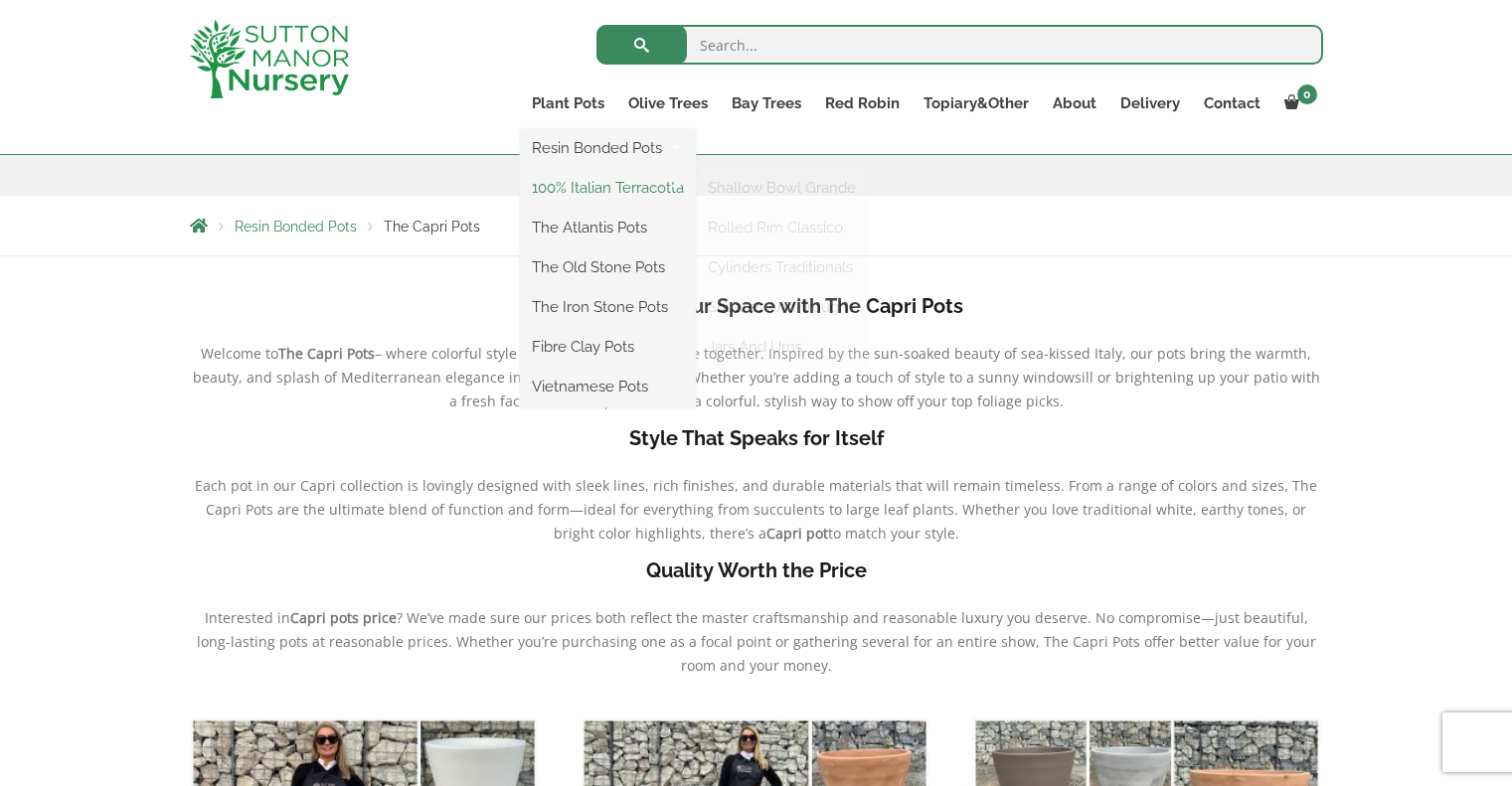 click on "100% Italian Terracotta" at bounding box center [607, 188] 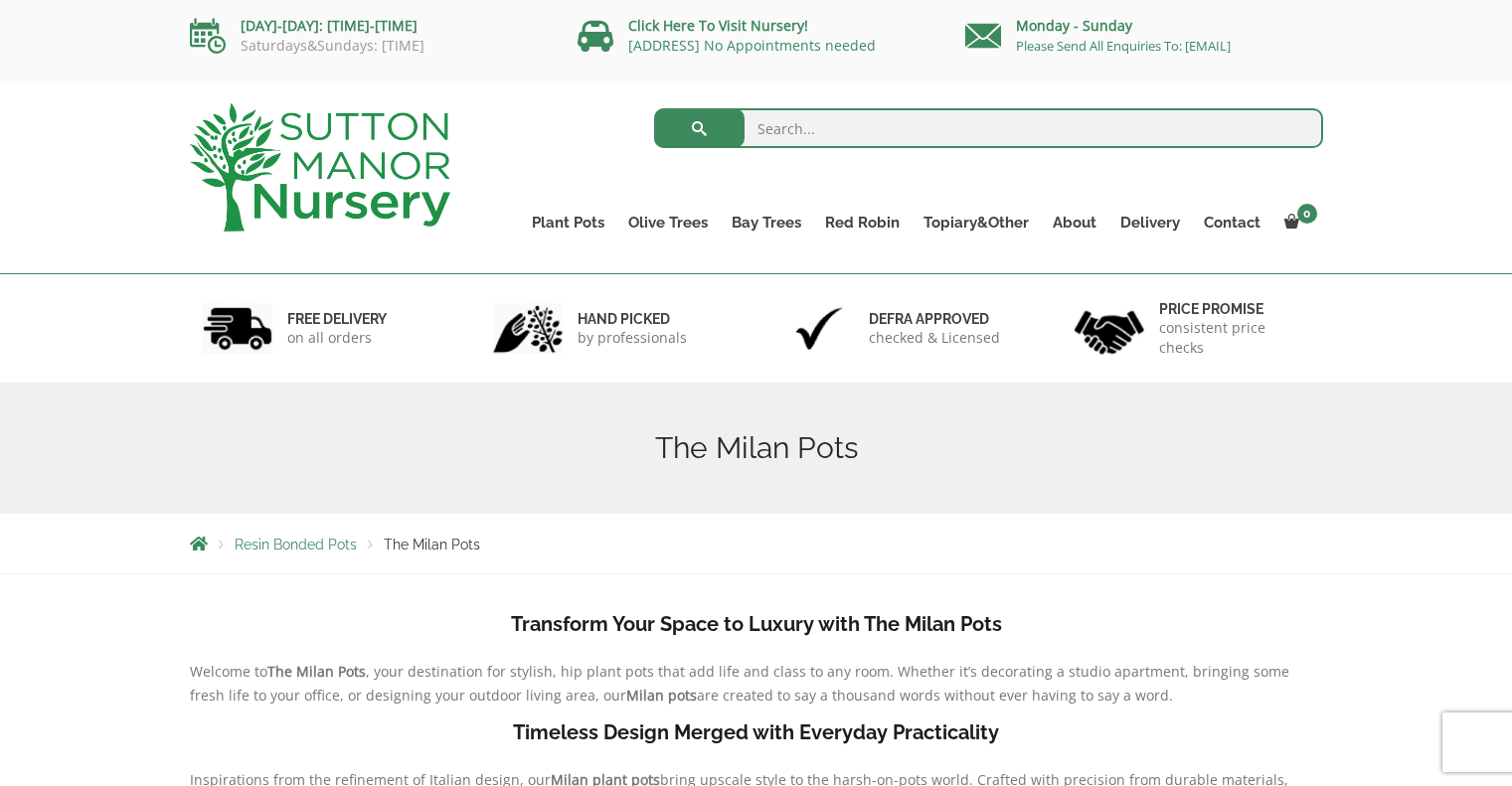 scroll, scrollTop: 0, scrollLeft: 0, axis: both 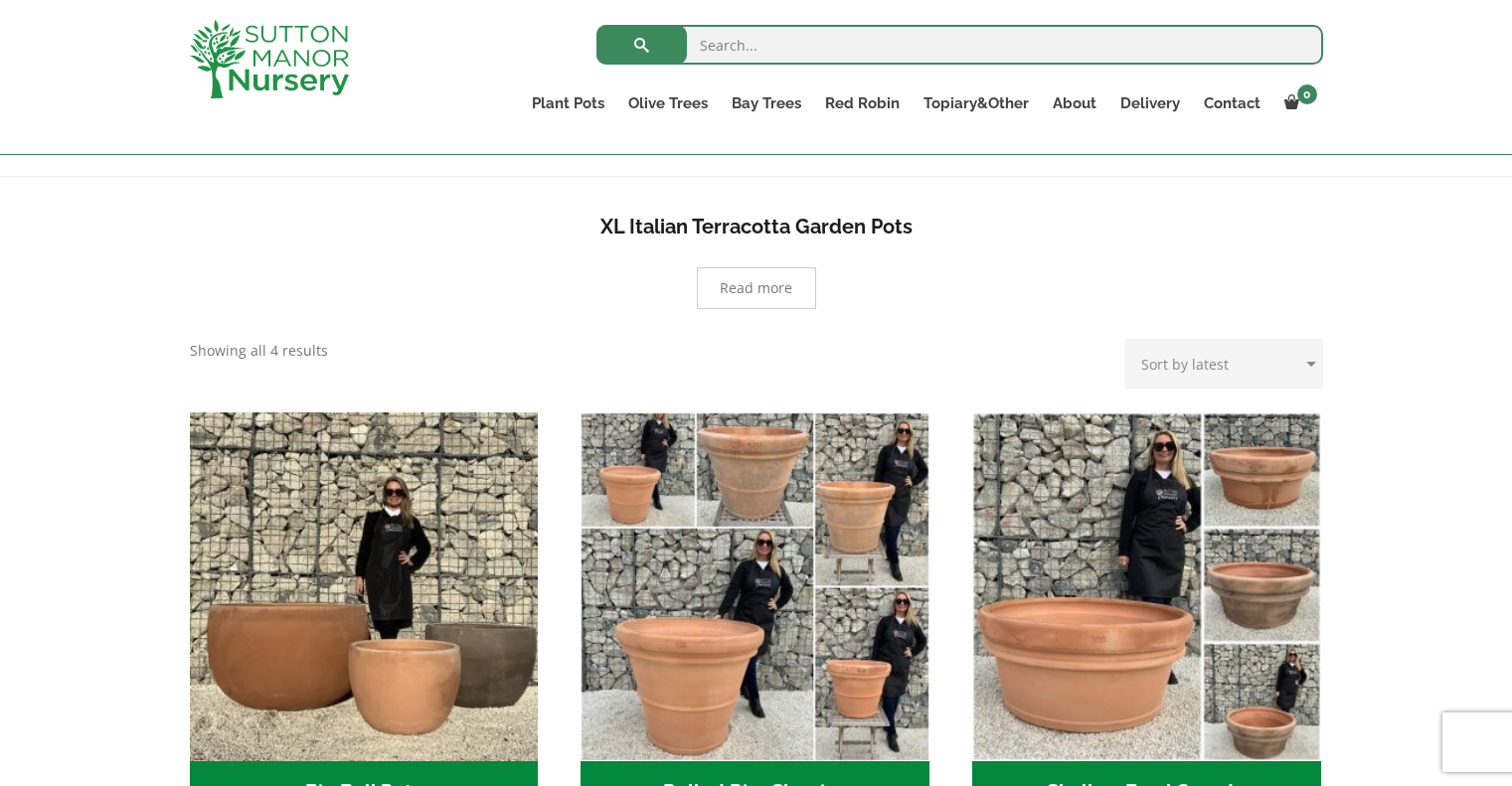 click on "Read more" at bounding box center (756, 288) 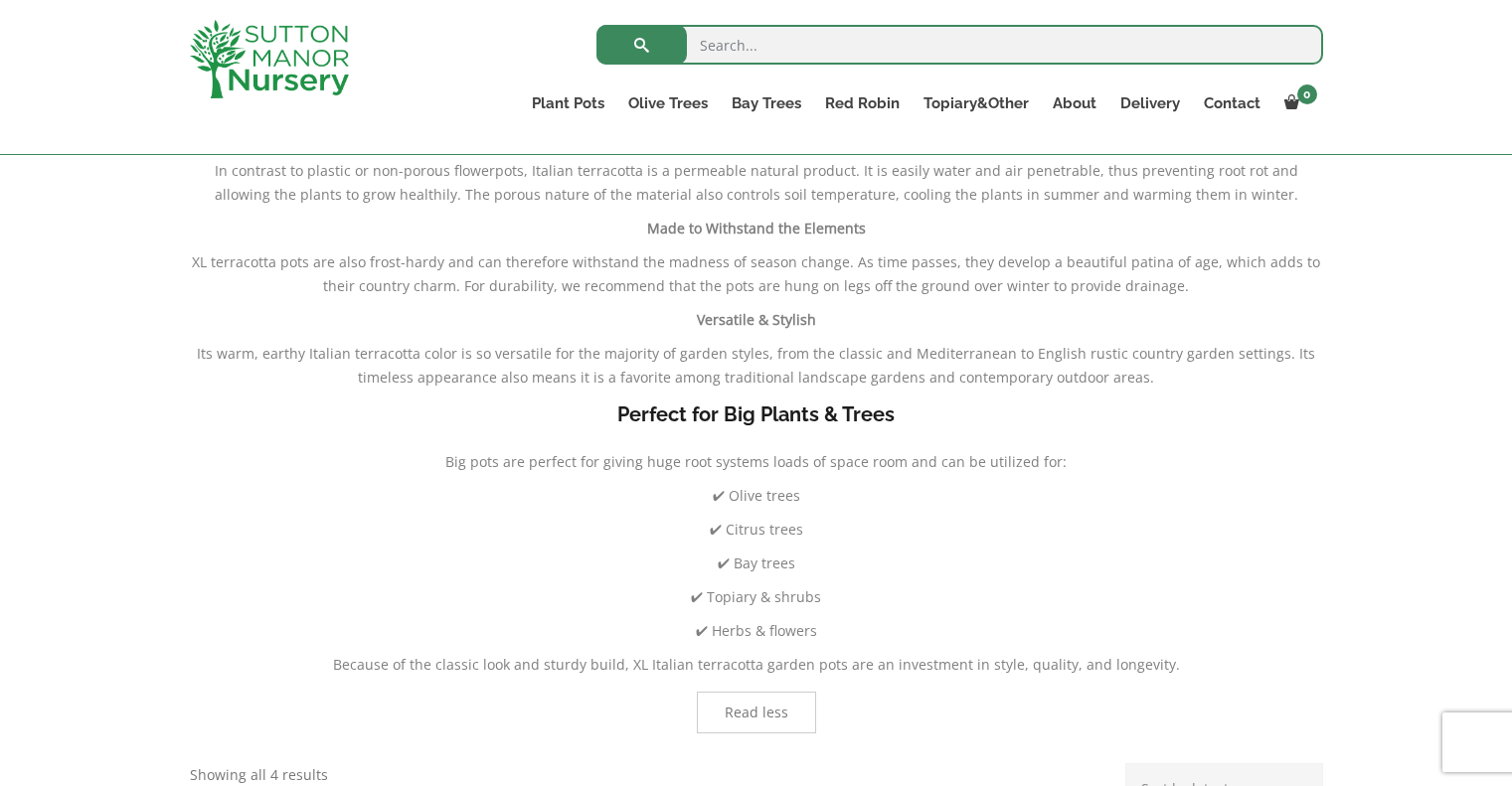 scroll, scrollTop: 759, scrollLeft: 0, axis: vertical 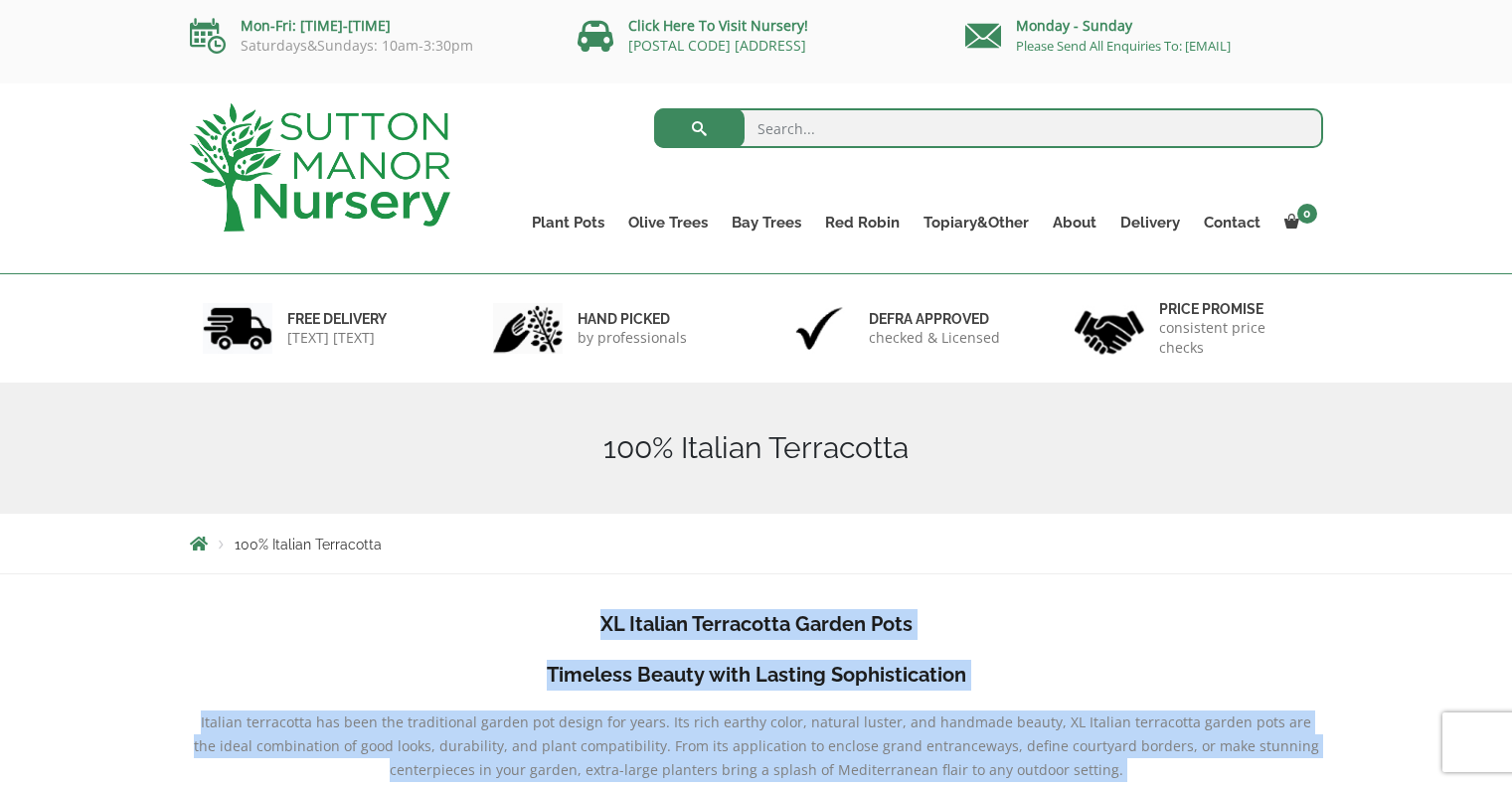 drag, startPoint x: 1145, startPoint y: 408, endPoint x: 543, endPoint y: 643, distance: 646.2422 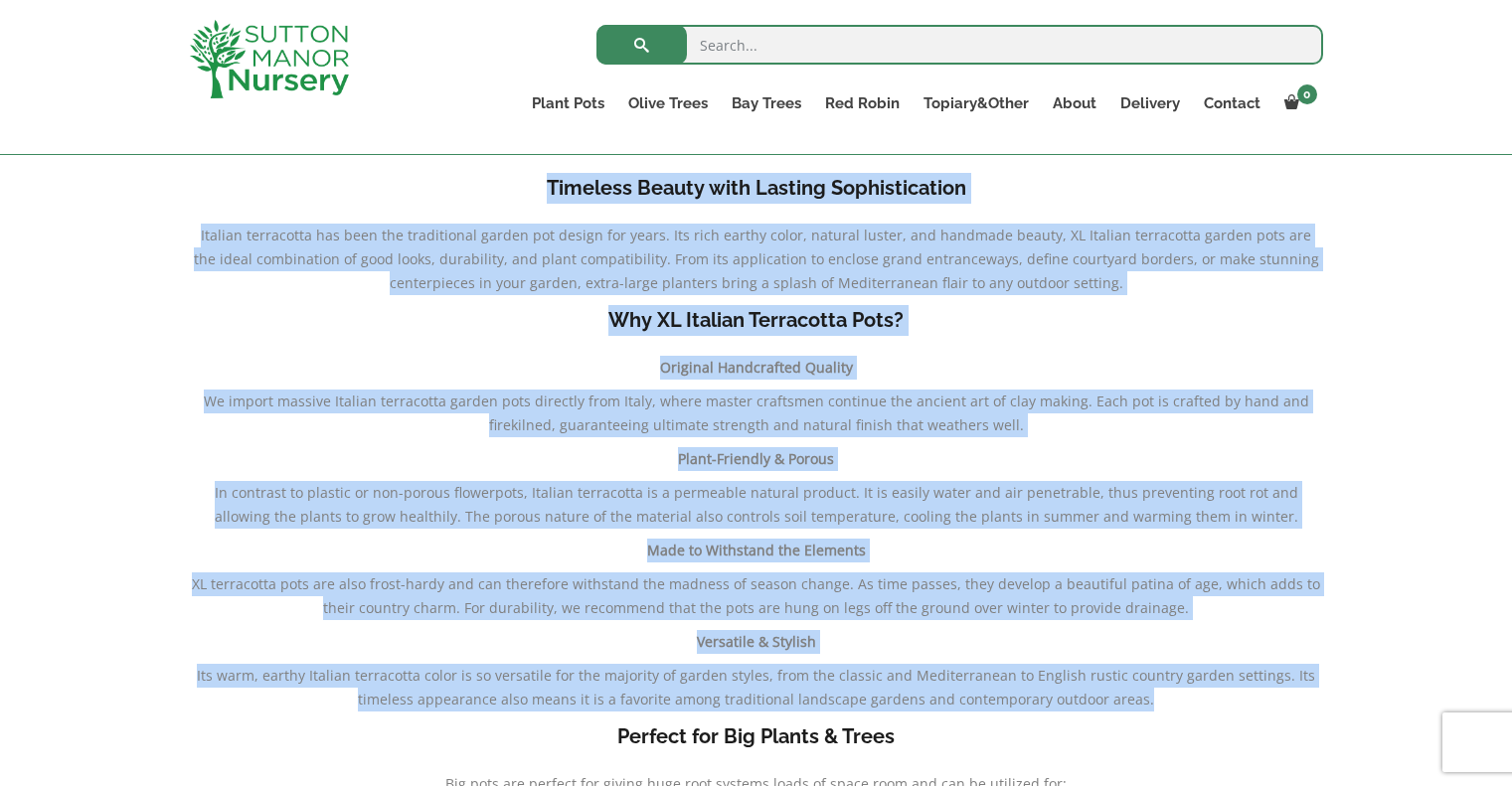 scroll, scrollTop: 298, scrollLeft: 0, axis: vertical 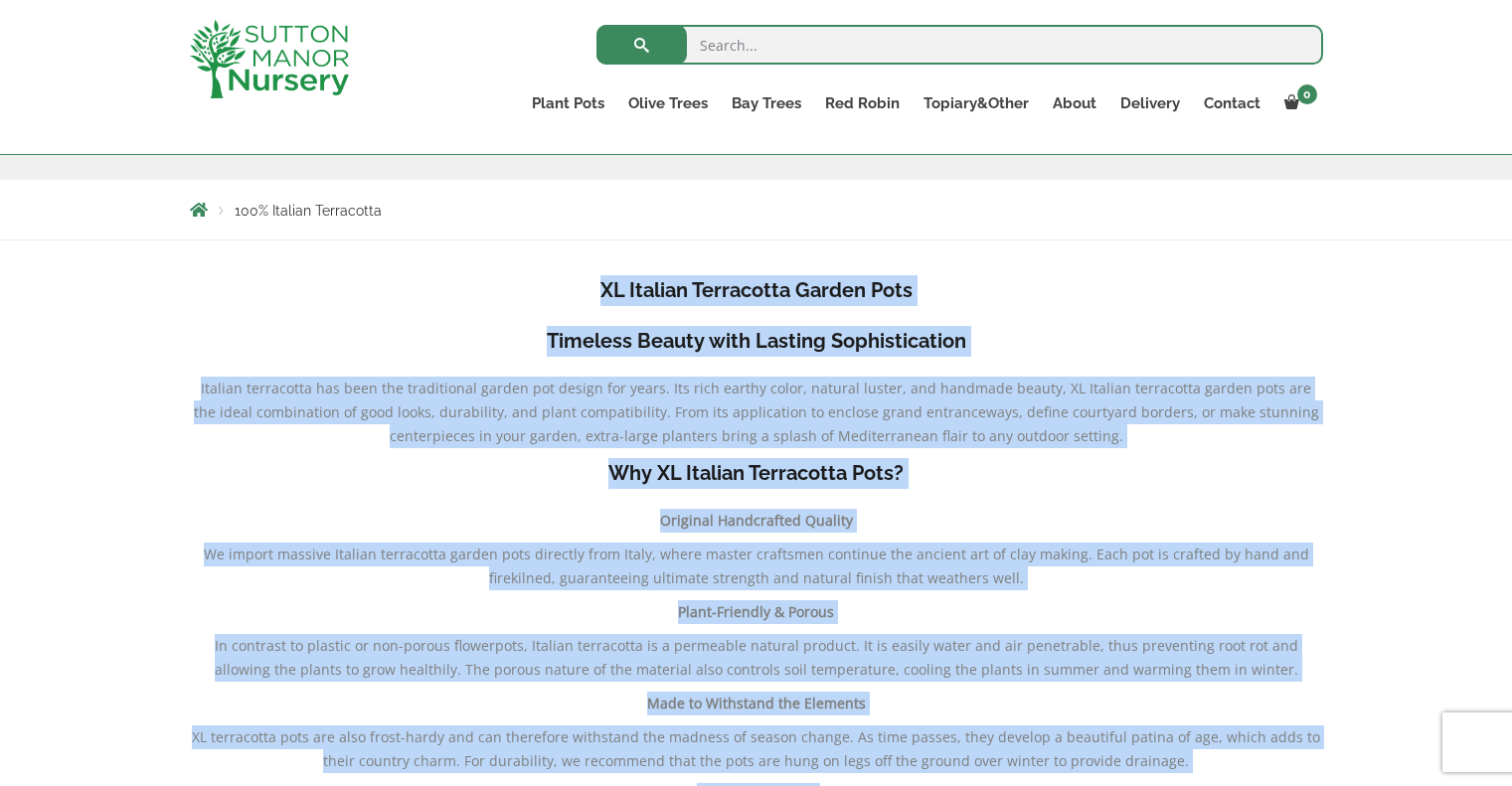 copy on "XL Italian Terracotta Garden Pots
Timeless Beauty with Lasting Sophistication
Italian terracotta has been the traditional garden pot design for years. Its rich earthy color, natural luster, and handmade beauty, XL Italian terracotta garden pots are the ideal combination of good looks, durability, and plant compatibility. From its application to enclose grand entranceways, define courtyard borders, or make stunning centerpieces in your garden, extra-large planters bring a splash of Mediterranean flair to any outdoor setting.
Why XL Italian Terracotta Pots?
Original Handcrafted Quality
We import massive Italian terracotta garden pots directly from Italy, where master craftsmen continue the ancient art of clay making. Each pot is crafted by hand and firekilned, guaranteeing ultimate strength and natural finish that weathers well.
Plant-Friendly & Porous
In contrast to plastic or non-porous flowerpots, Italian terracotta is a permeable natural product. It is easily water and air penetrable, thu..." 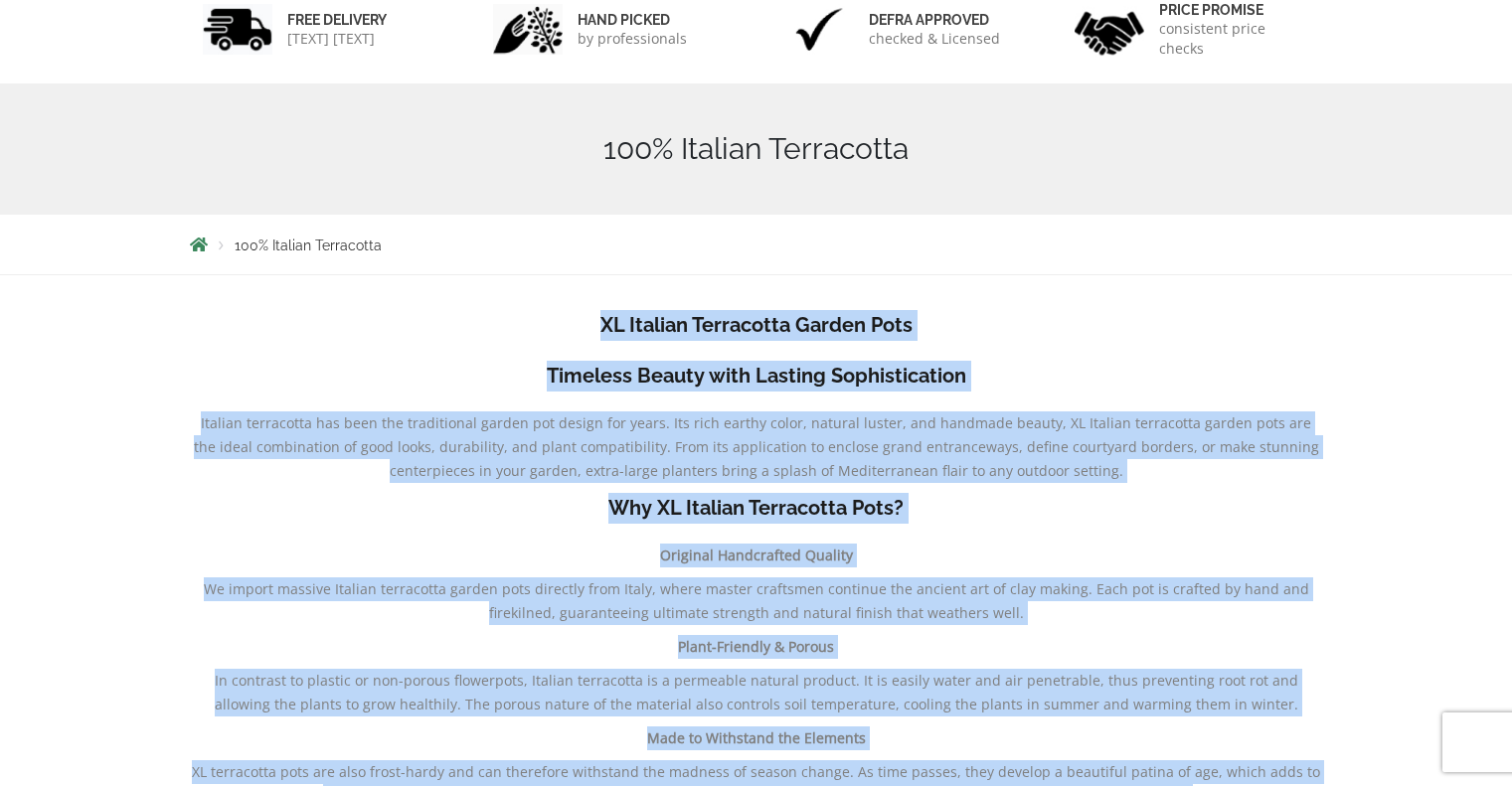 scroll, scrollTop: 0, scrollLeft: 0, axis: both 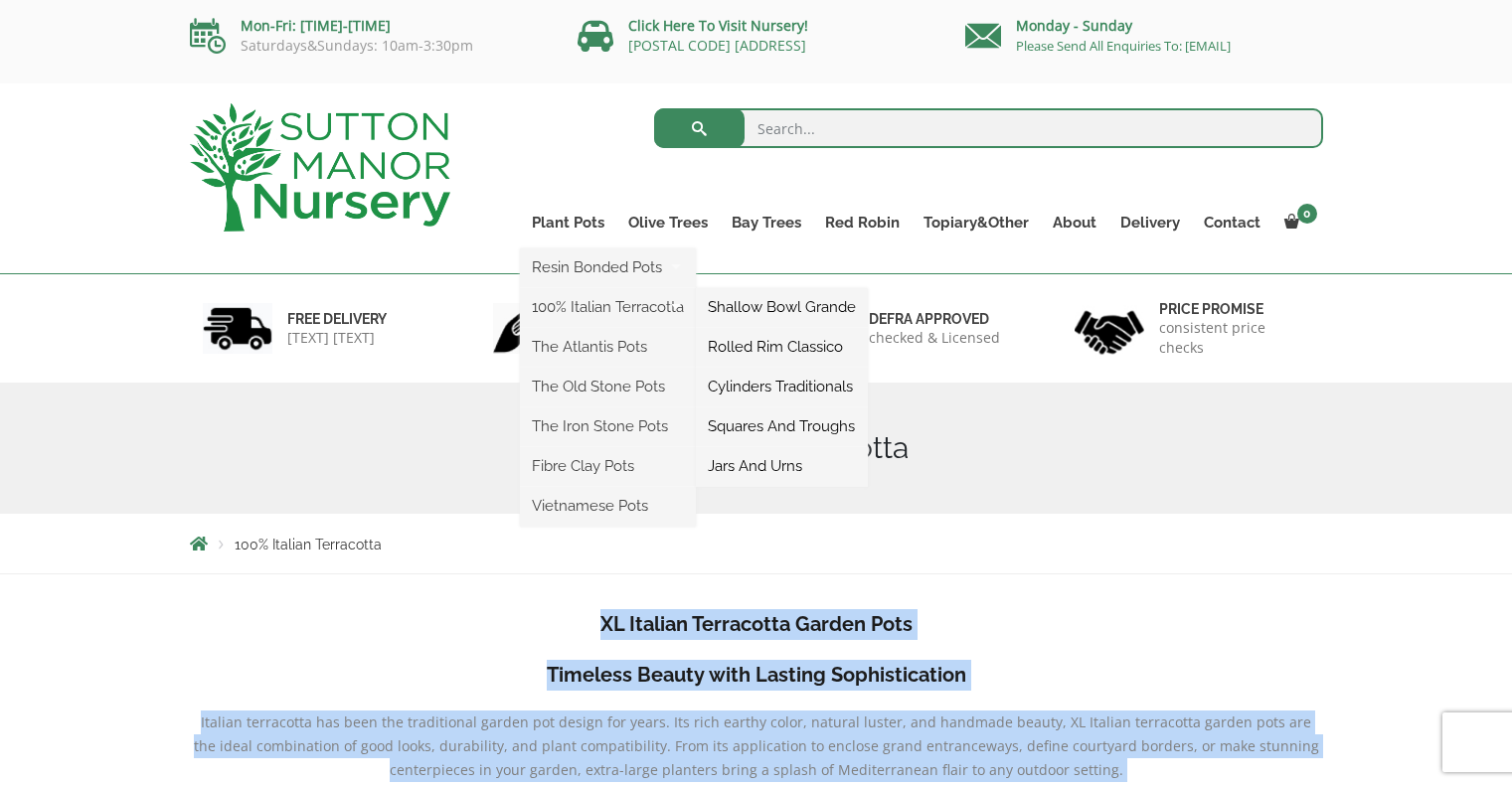 click on "Shallow Bowl Grande" at bounding box center (781, 307) 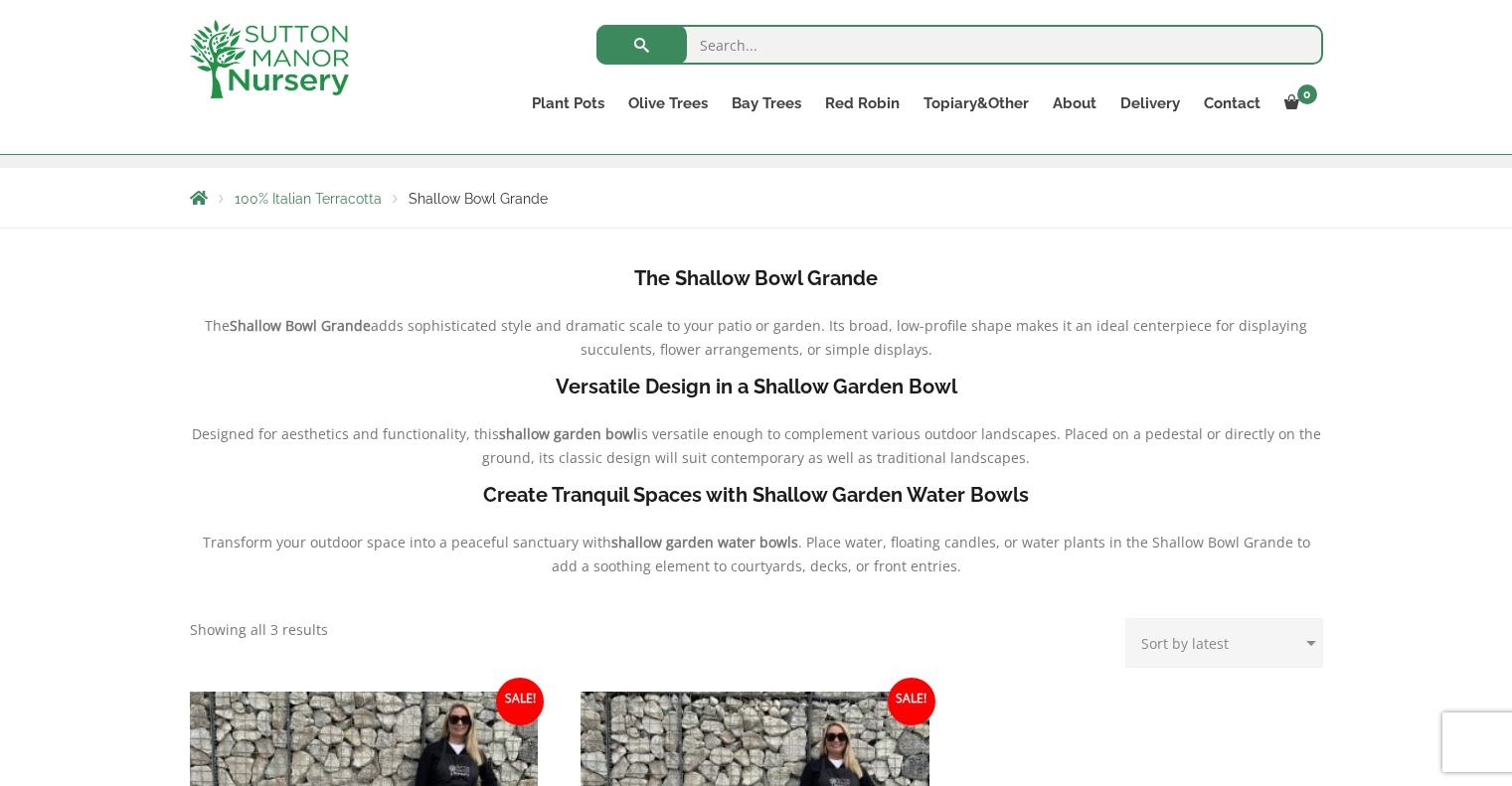scroll, scrollTop: 362, scrollLeft: 0, axis: vertical 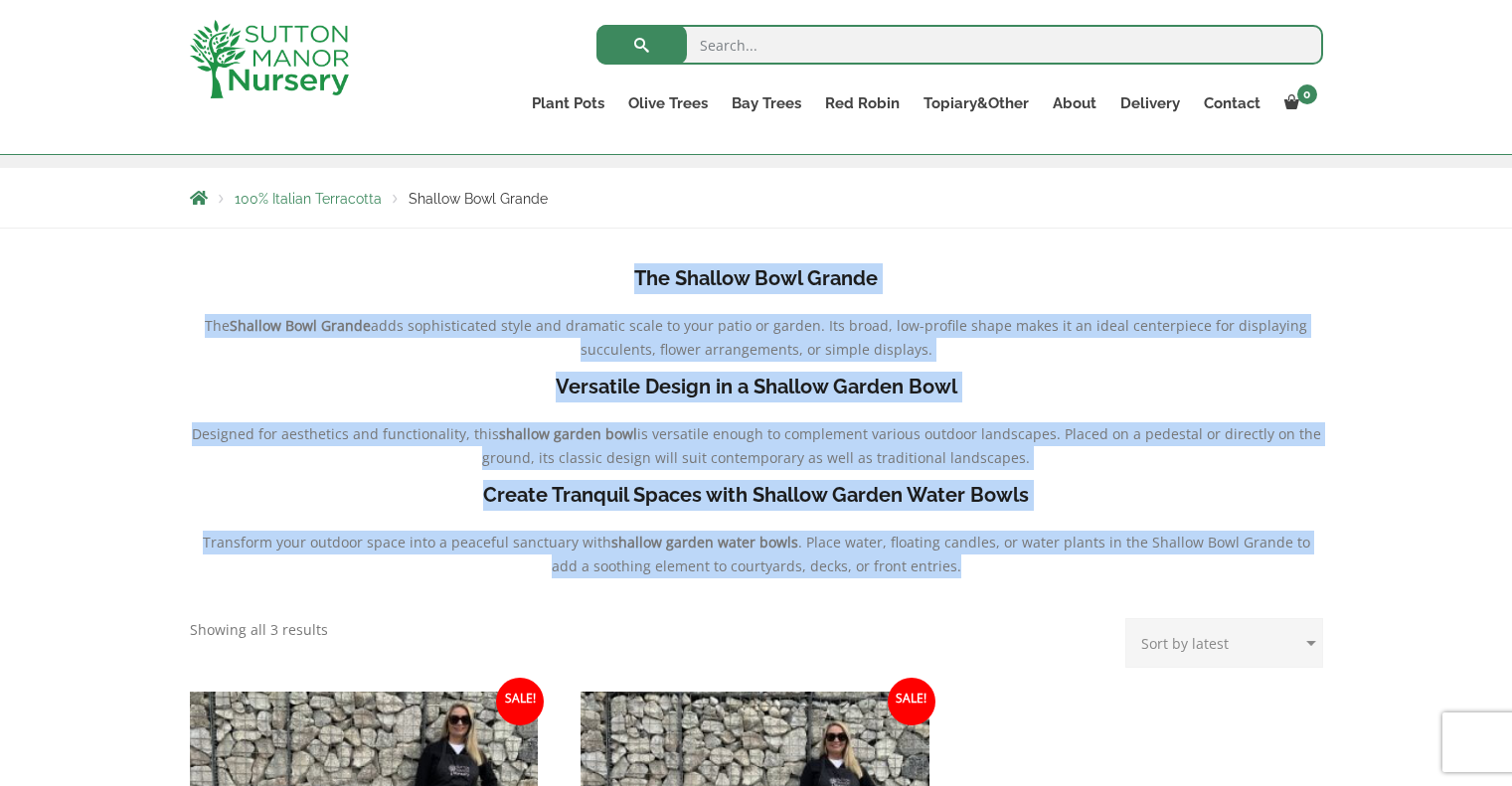 drag, startPoint x: 639, startPoint y: 271, endPoint x: 979, endPoint y: 579, distance: 458.76356 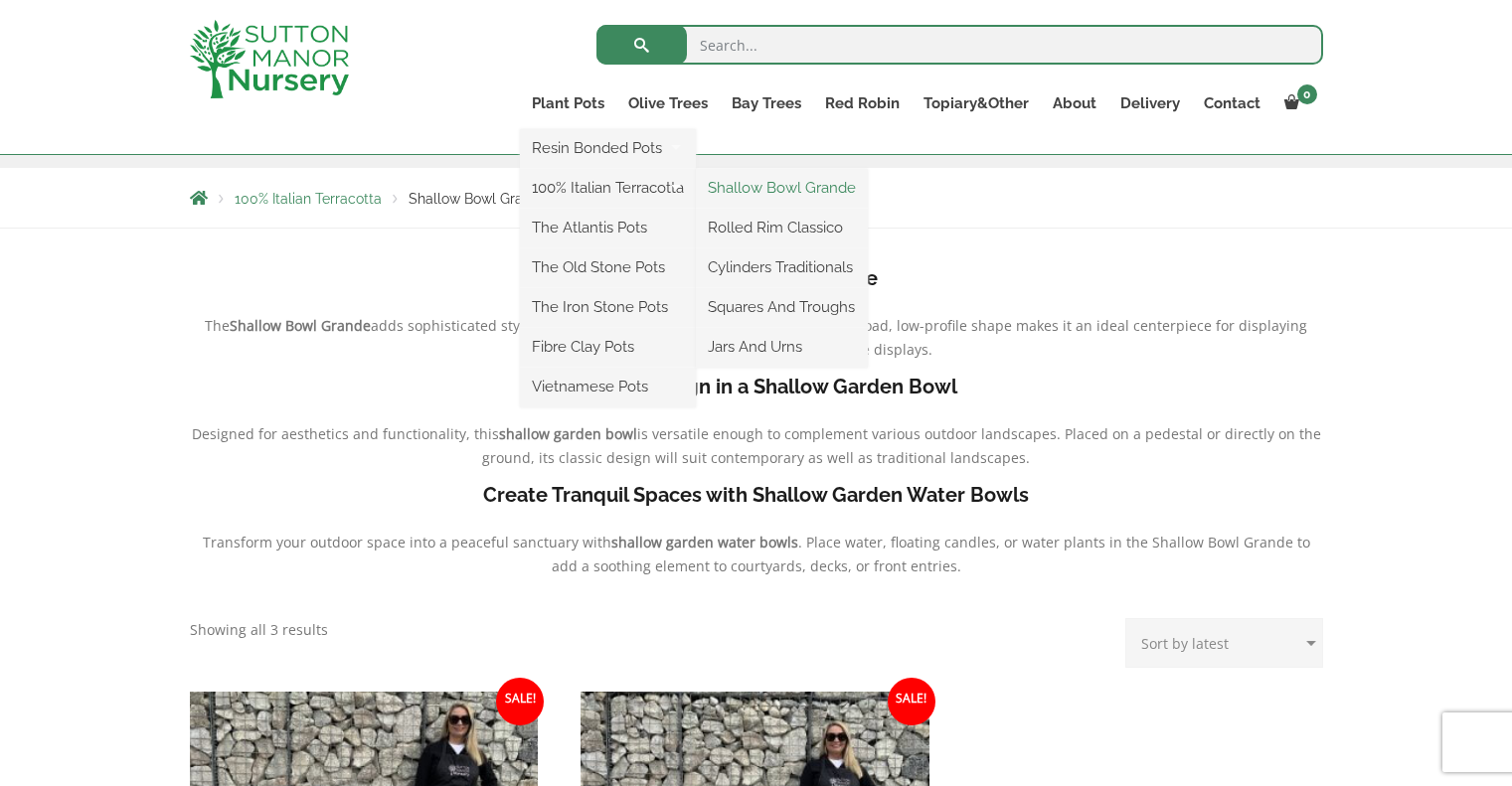 click on "Shallow Bowl Grande" at bounding box center (781, 188) 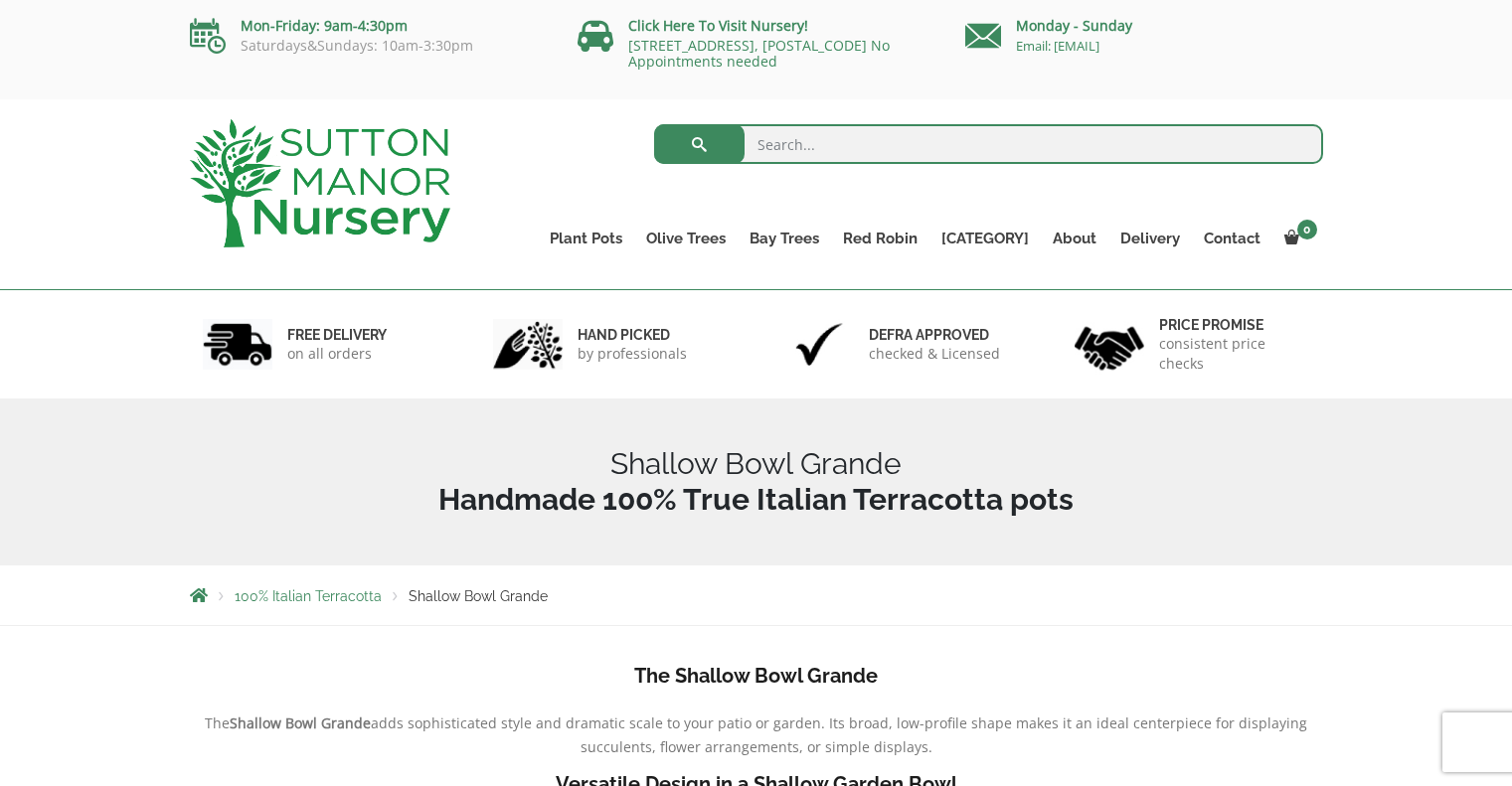 scroll, scrollTop: 0, scrollLeft: 0, axis: both 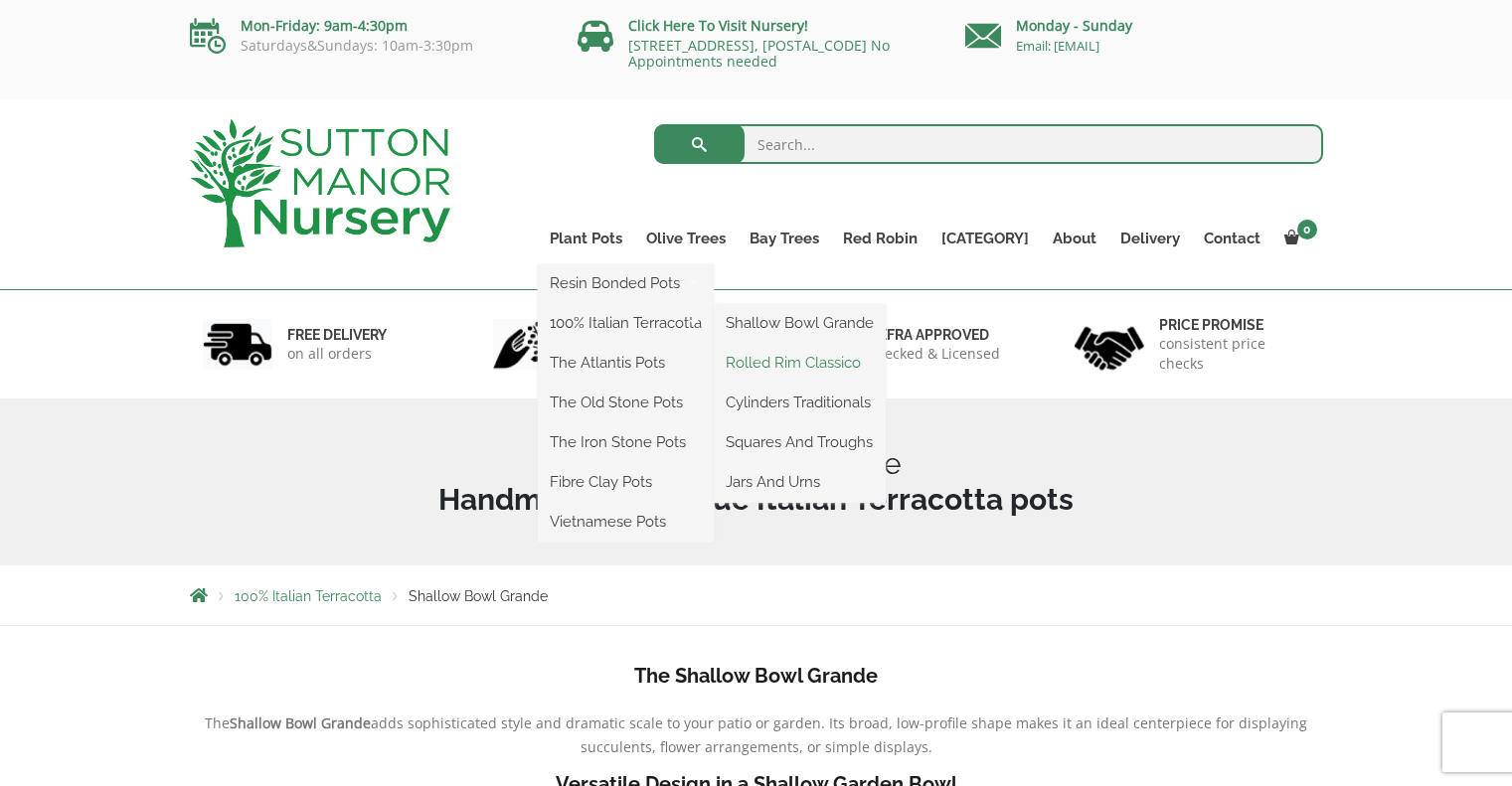 click on "Rolled Rim Classico" at bounding box center [799, 363] 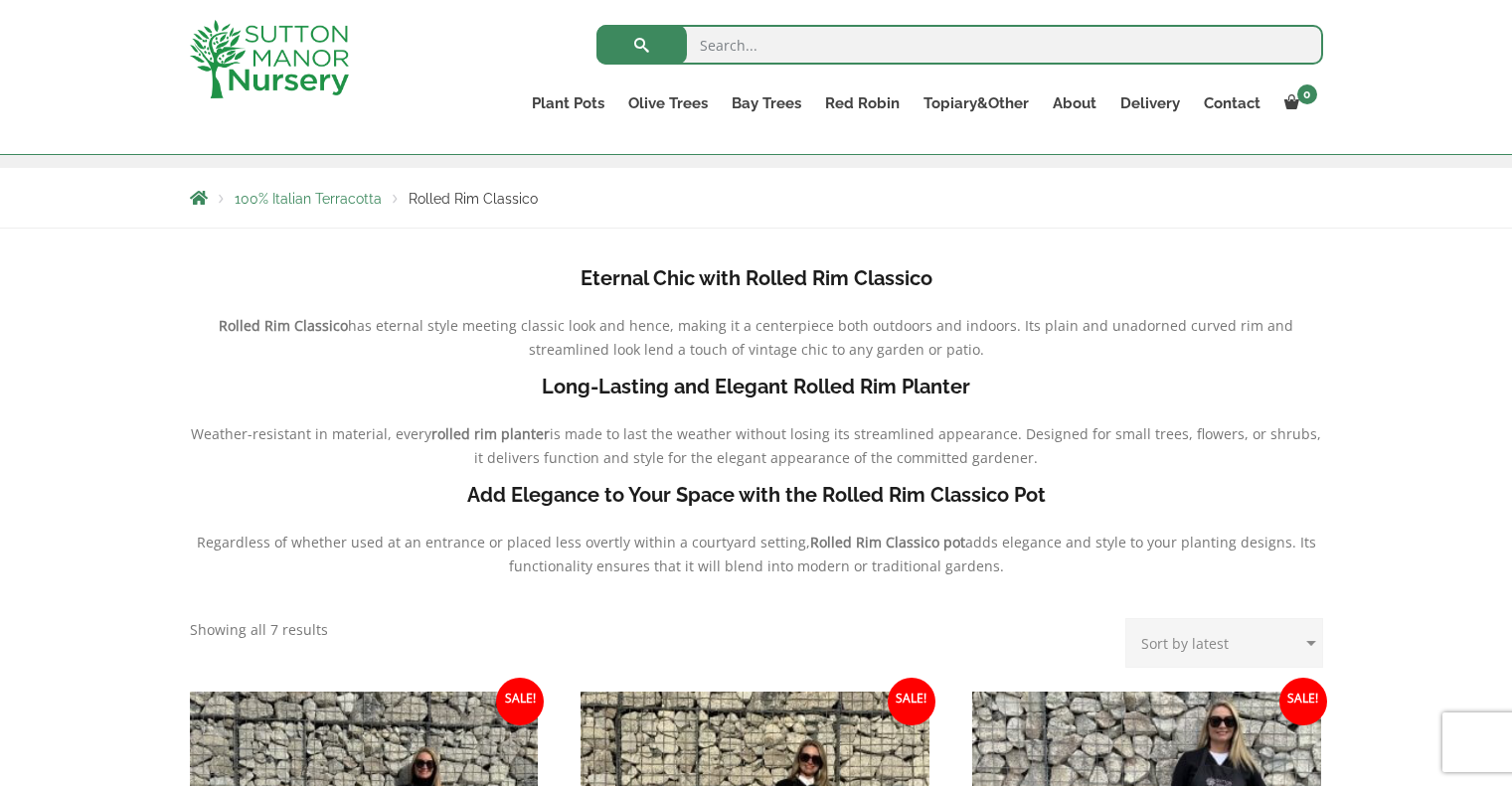 scroll, scrollTop: 362, scrollLeft: 0, axis: vertical 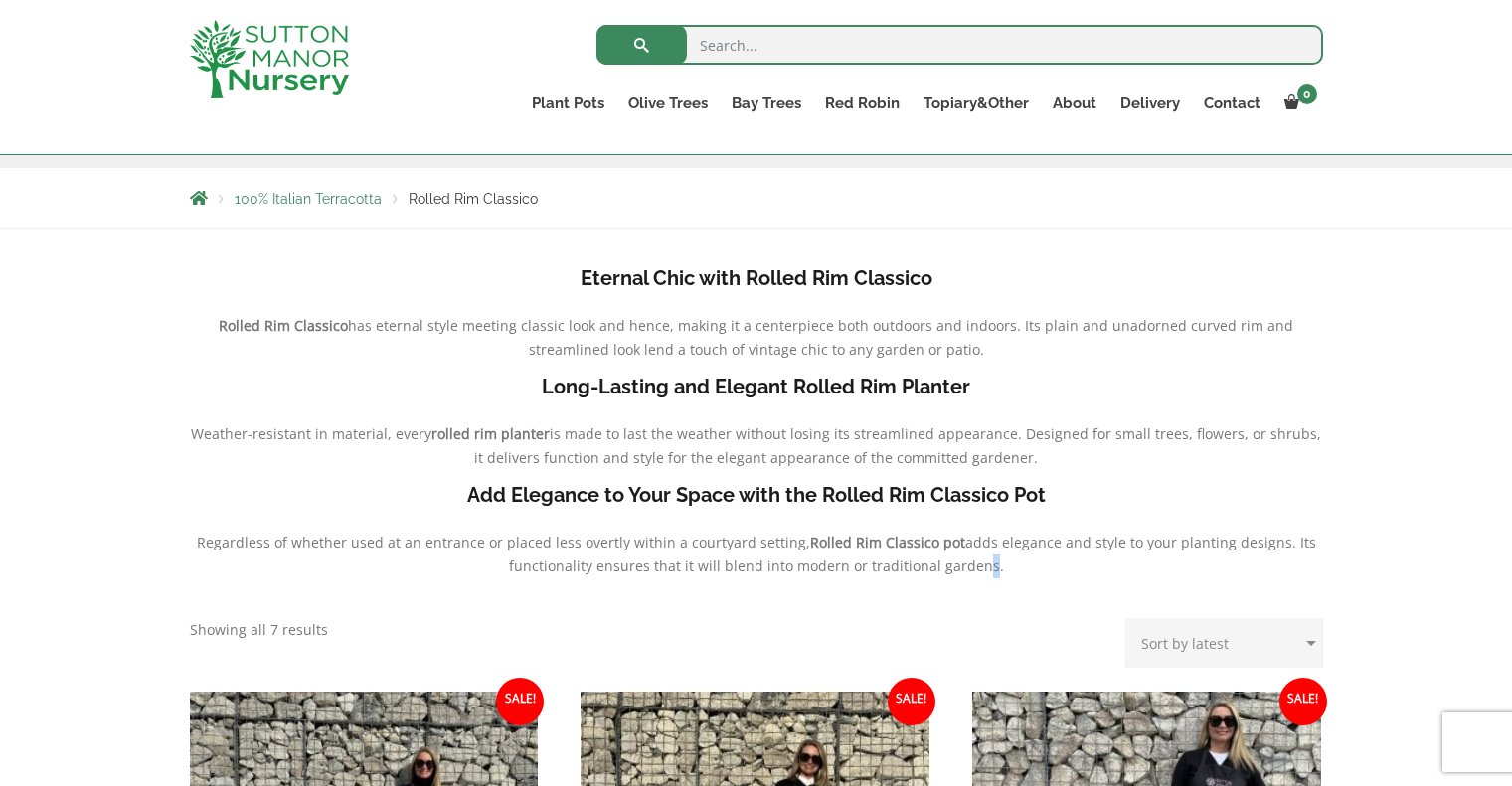 click on "Regardless of whether used at an entrance or placed less overtly within a courtyard setting,  Rolled Rim Classico pot  adds elegance and style to your planting designs. Its functionality ensures that it will blend into modern or traditional gardens." at bounding box center (756, 554) 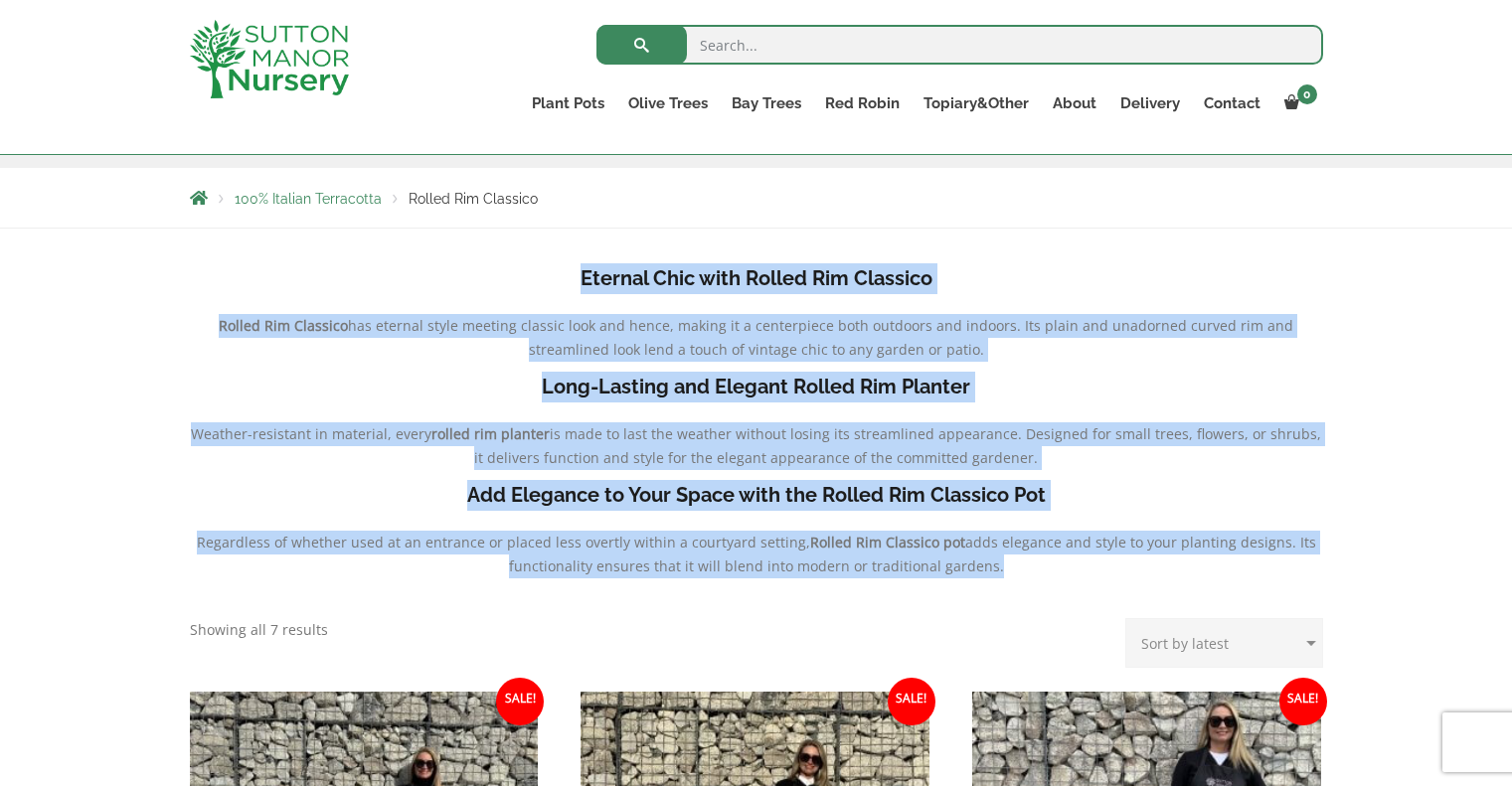 drag, startPoint x: 991, startPoint y: 573, endPoint x: 531, endPoint y: 260, distance: 556.3893 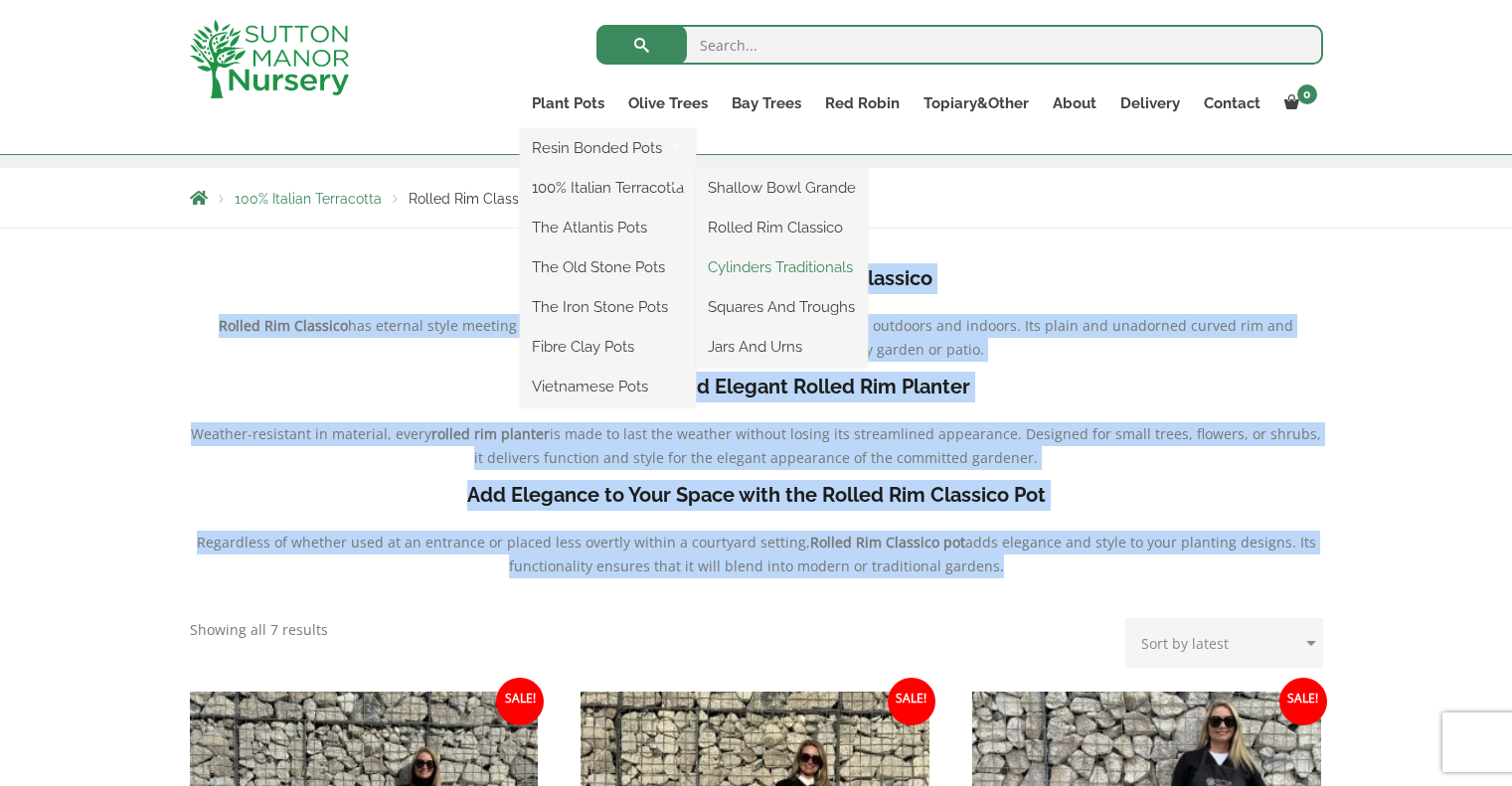 click on "Cylinders Traditionals" at bounding box center [781, 267] 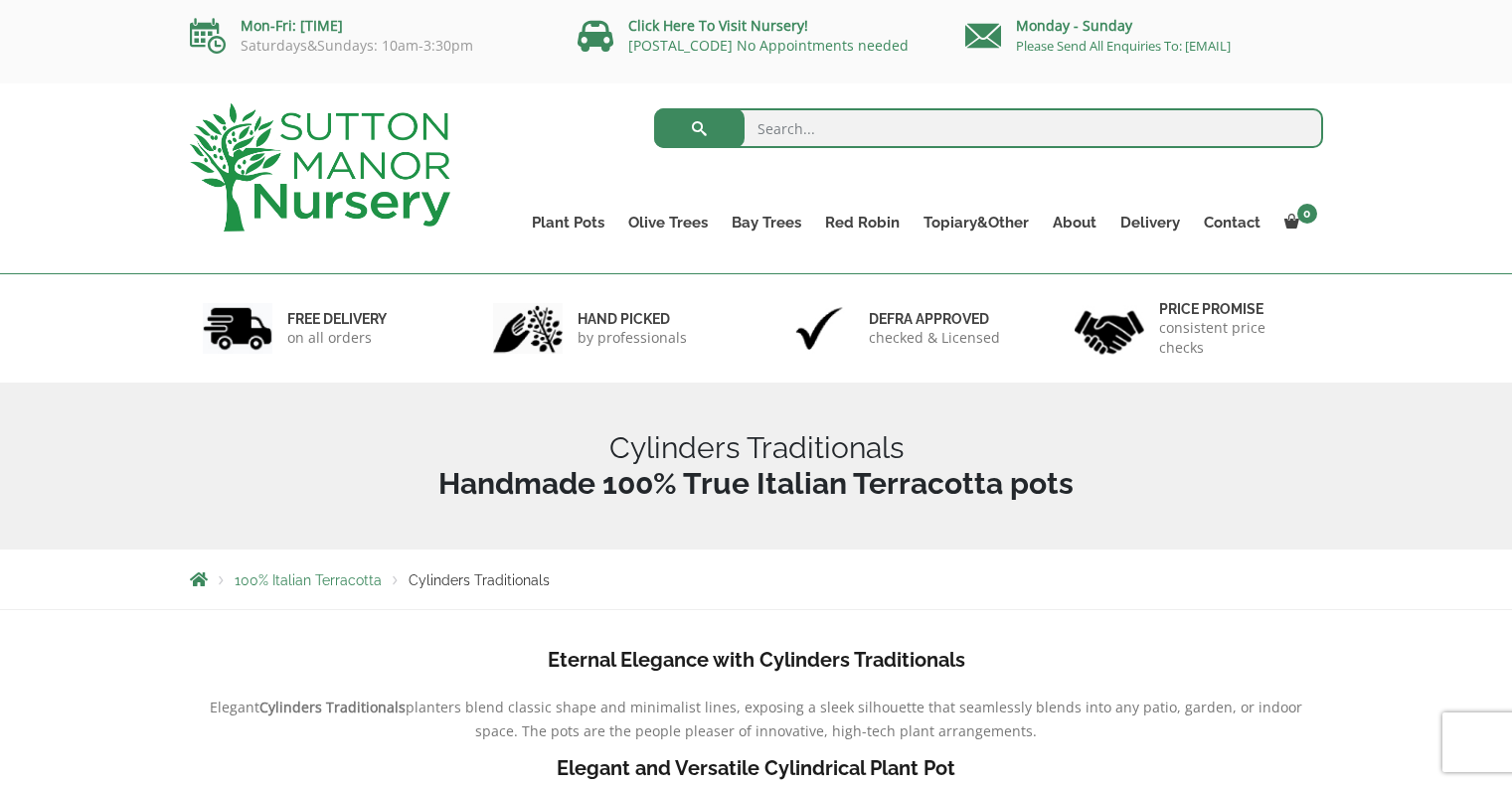 scroll, scrollTop: 0, scrollLeft: 0, axis: both 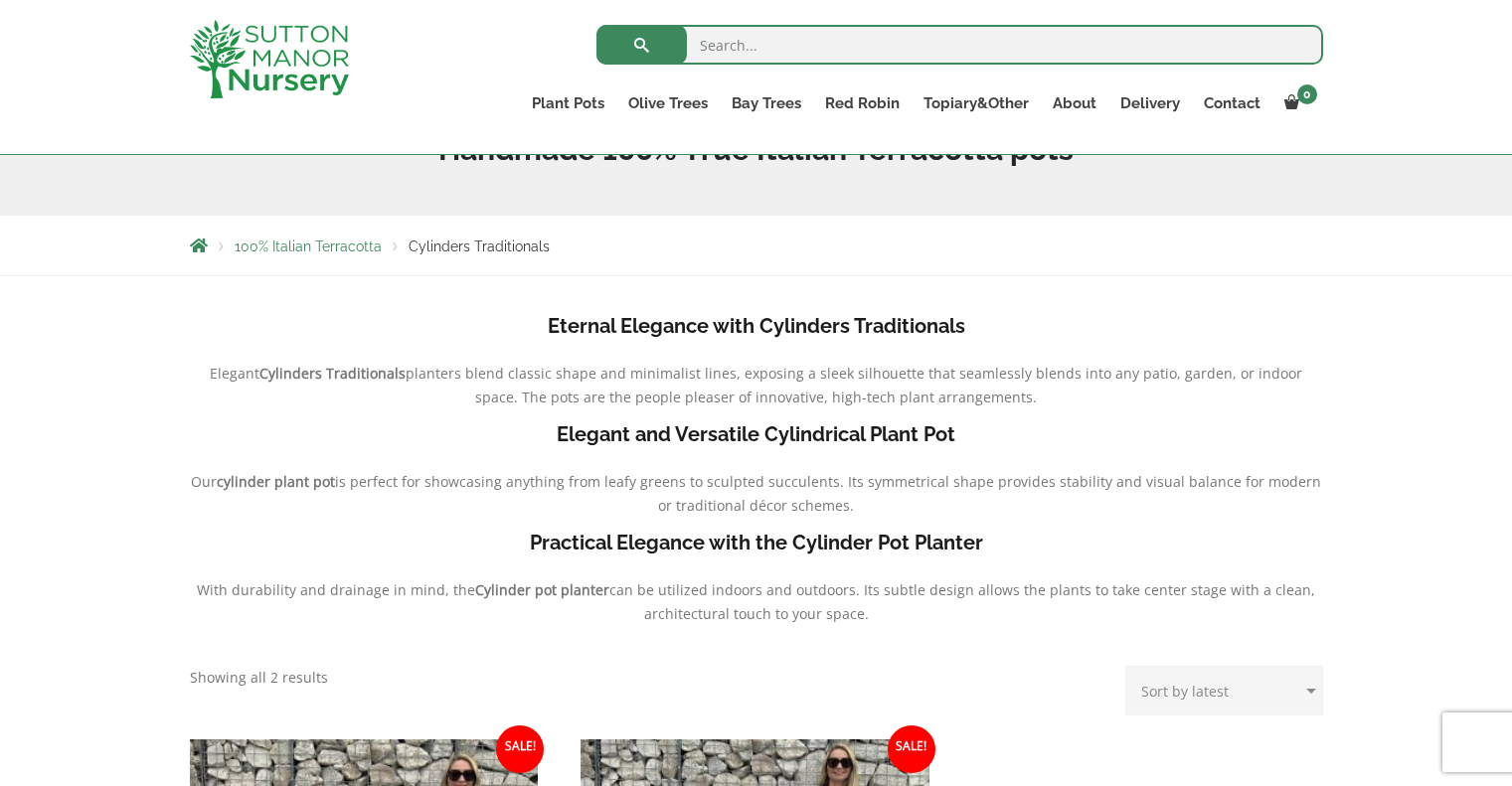 drag, startPoint x: 554, startPoint y: 338, endPoint x: 895, endPoint y: 638, distance: 454.18168 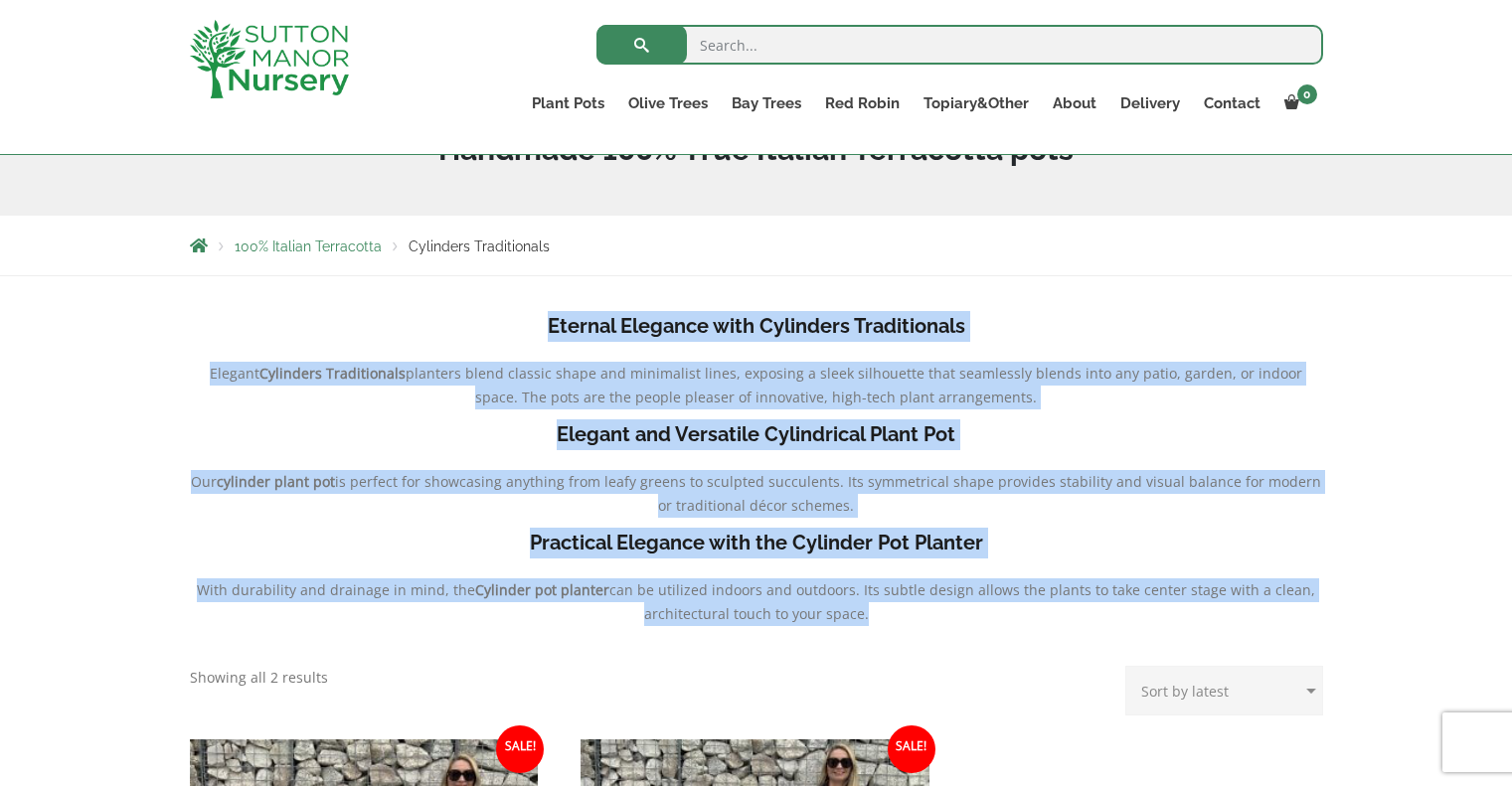 drag, startPoint x: 546, startPoint y: 346, endPoint x: 861, endPoint y: 652, distance: 439.15942 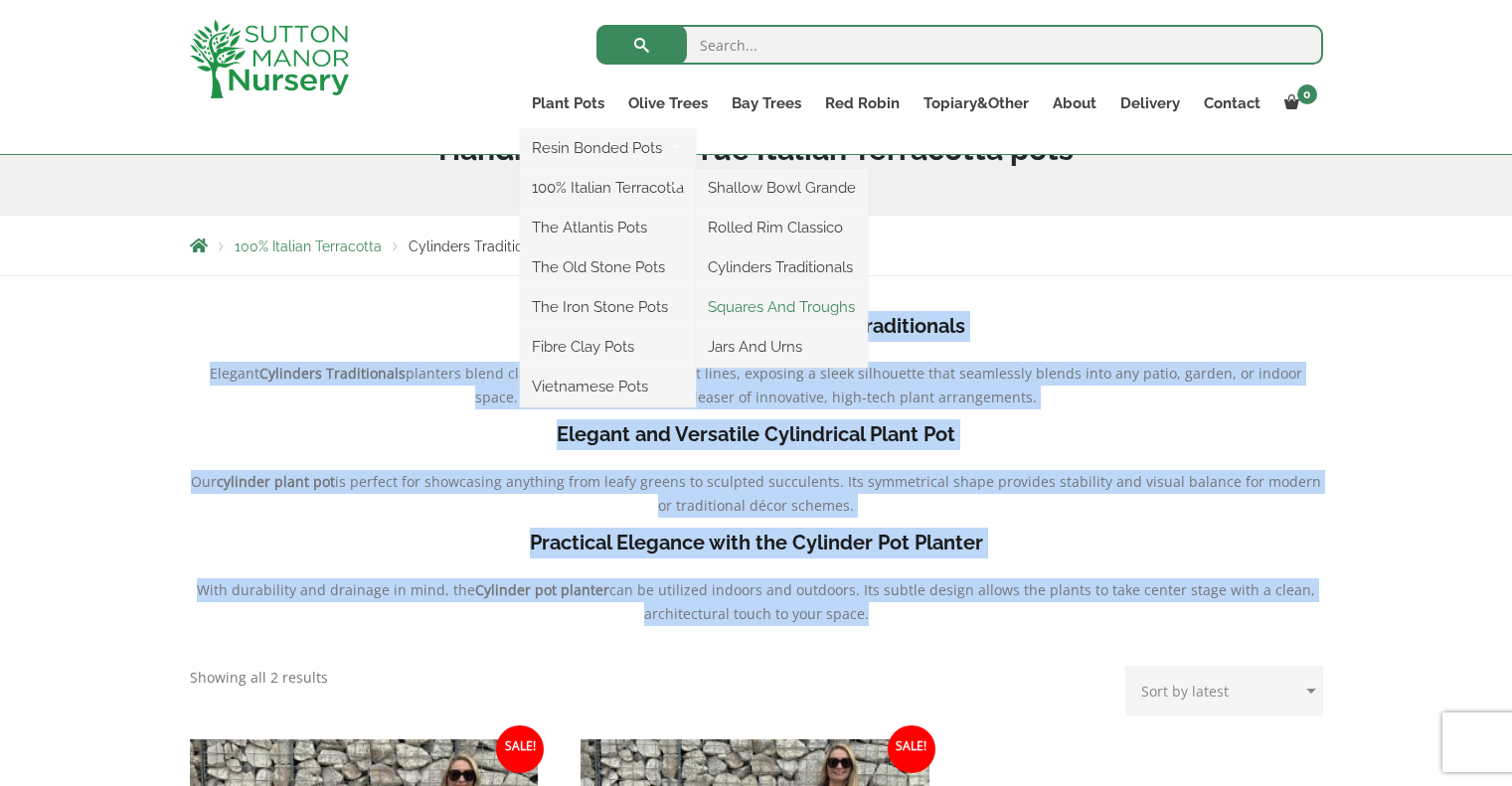 click on "Squares And Troughs" at bounding box center [781, 307] 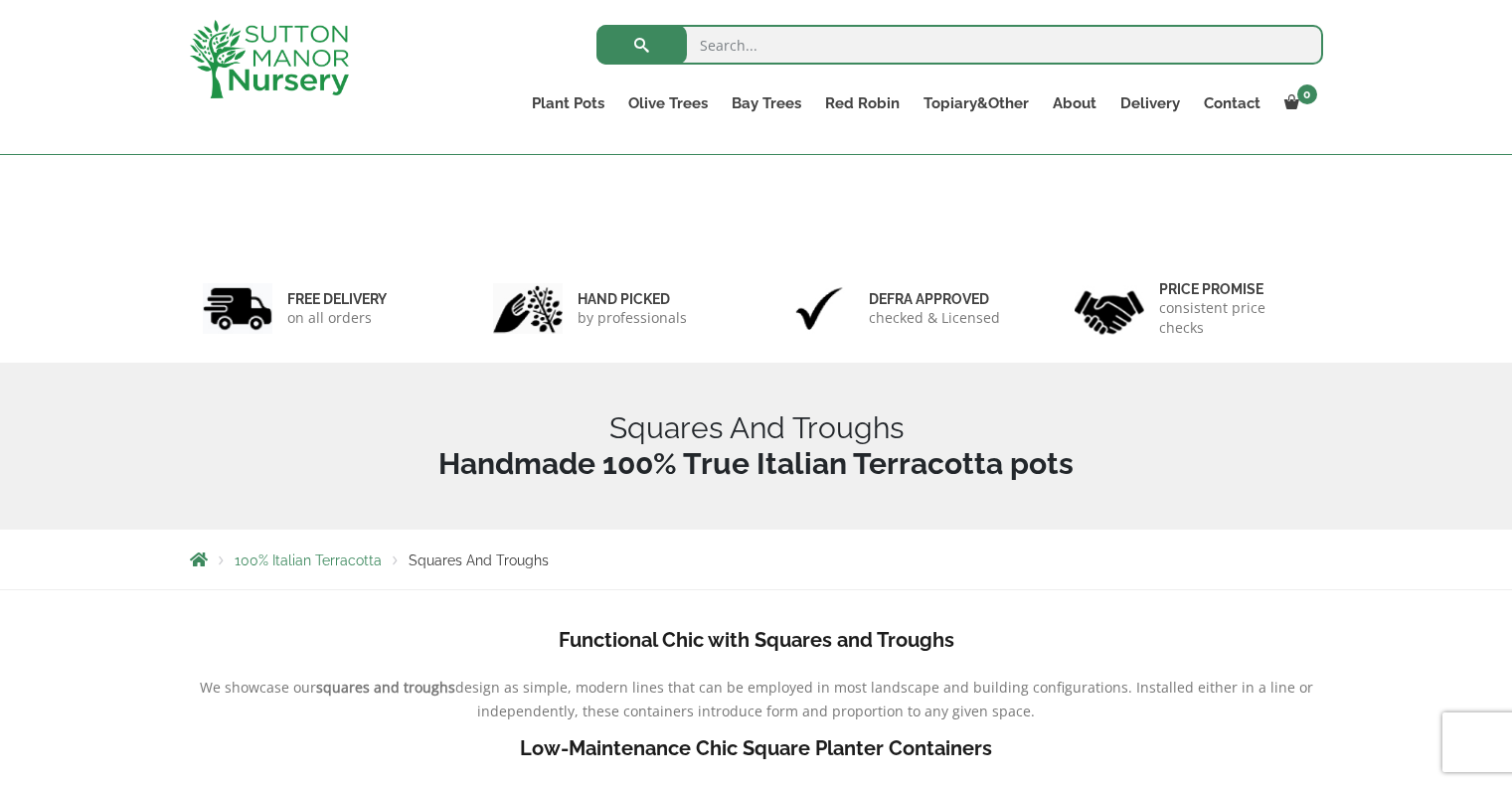 scroll, scrollTop: 381, scrollLeft: 0, axis: vertical 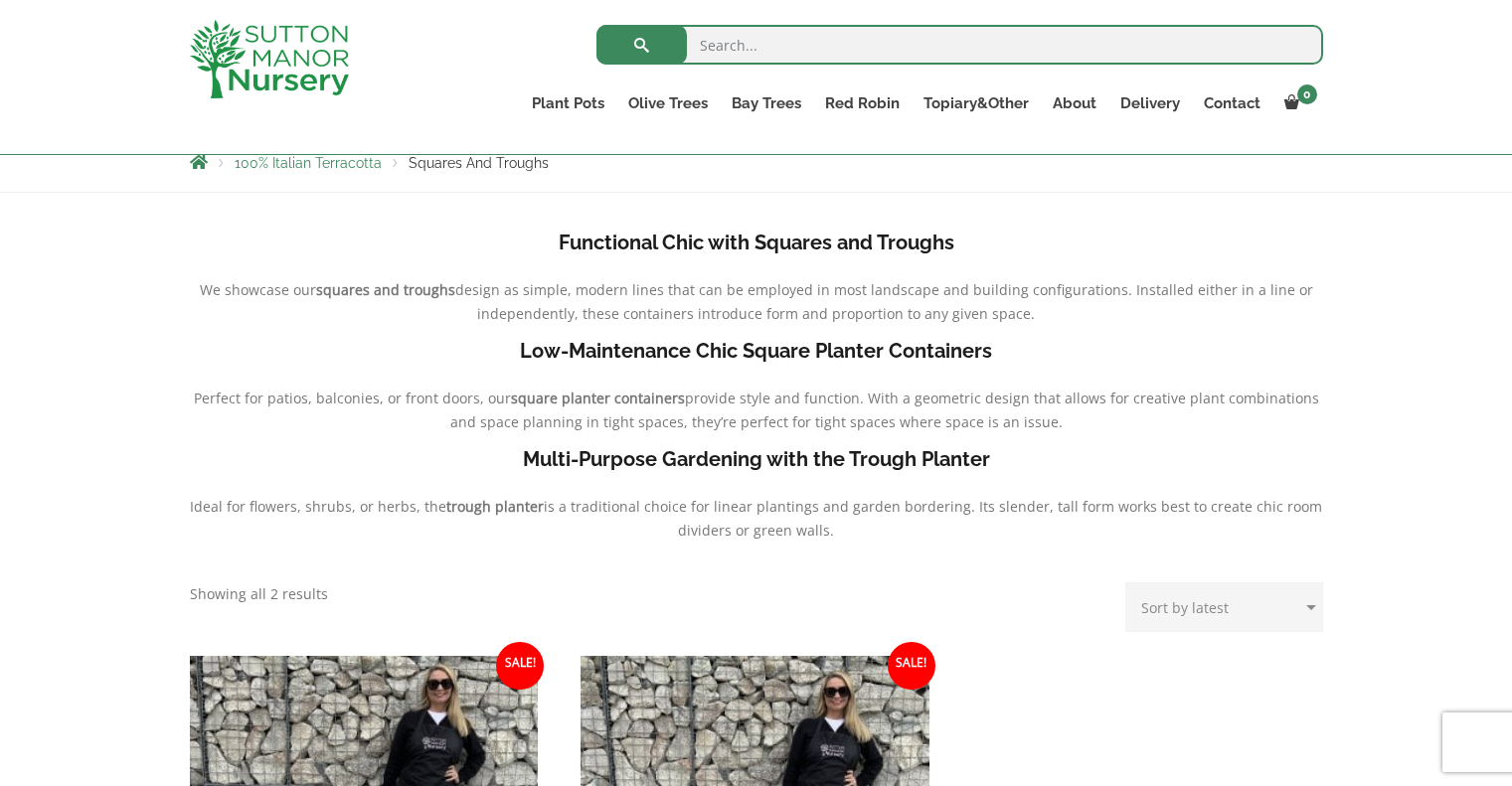 drag, startPoint x: 781, startPoint y: 499, endPoint x: 546, endPoint y: 224, distance: 361.7319 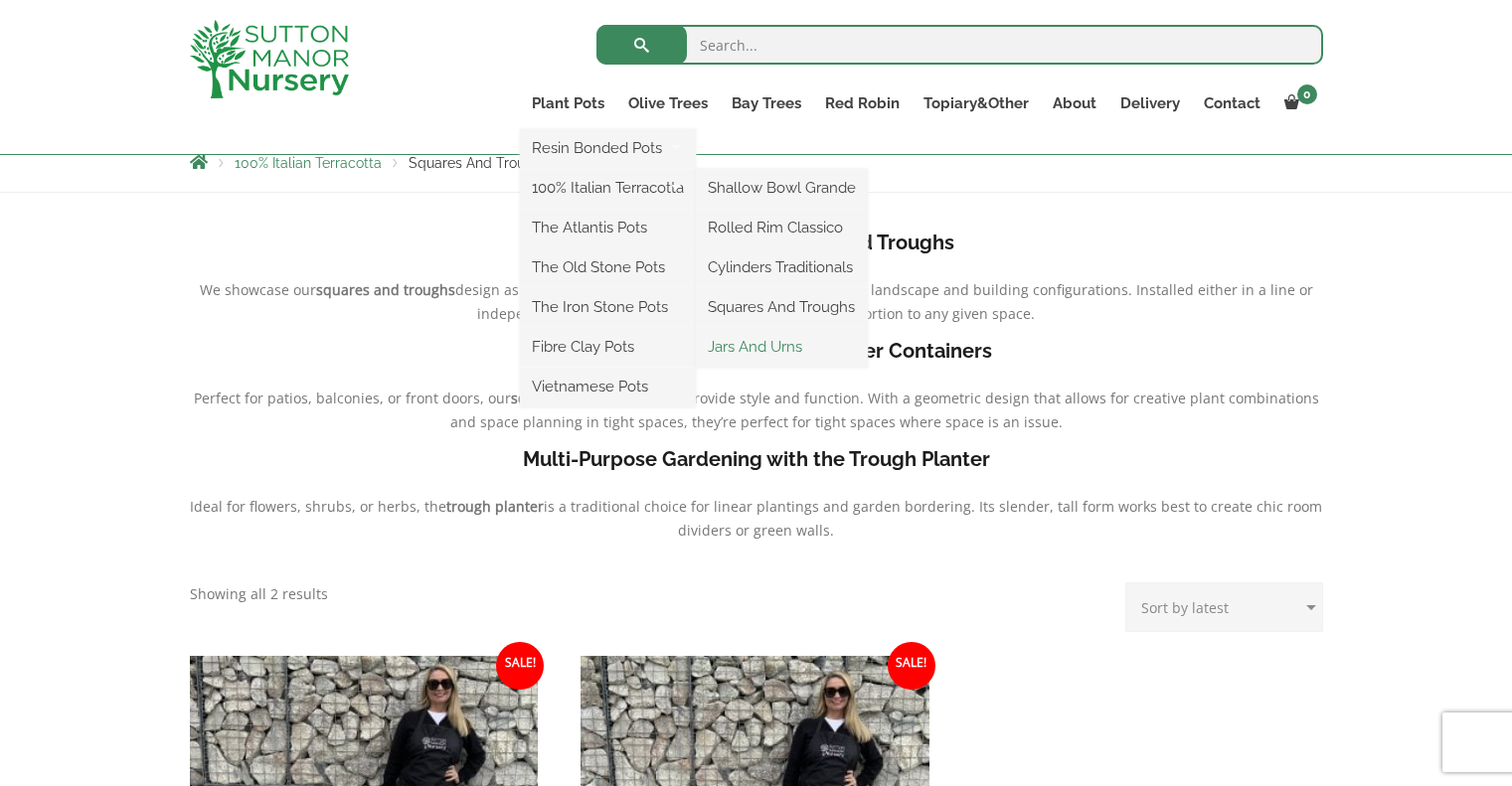 click on "Jars And Urns" at bounding box center [781, 347] 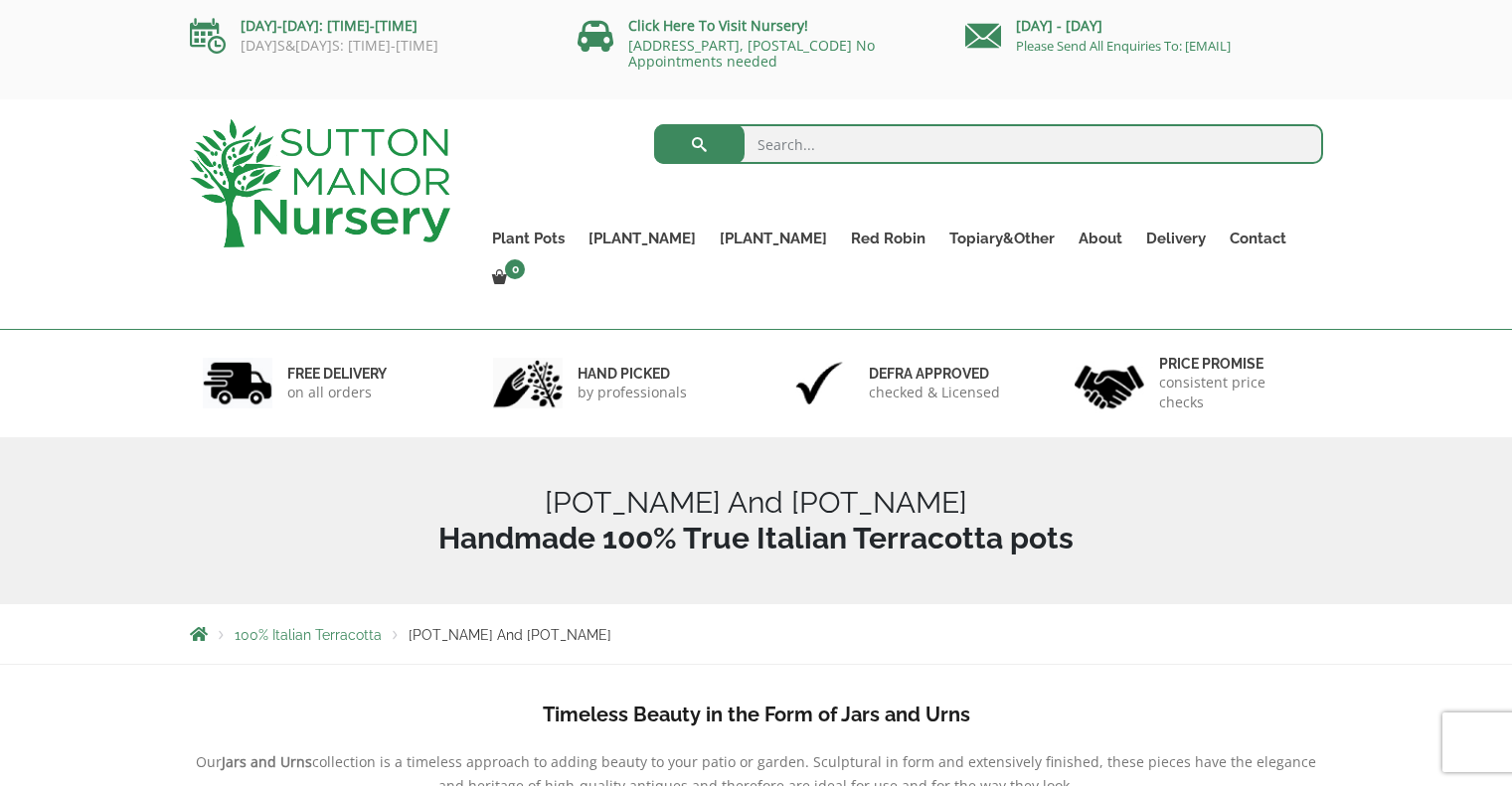 scroll, scrollTop: 0, scrollLeft: 0, axis: both 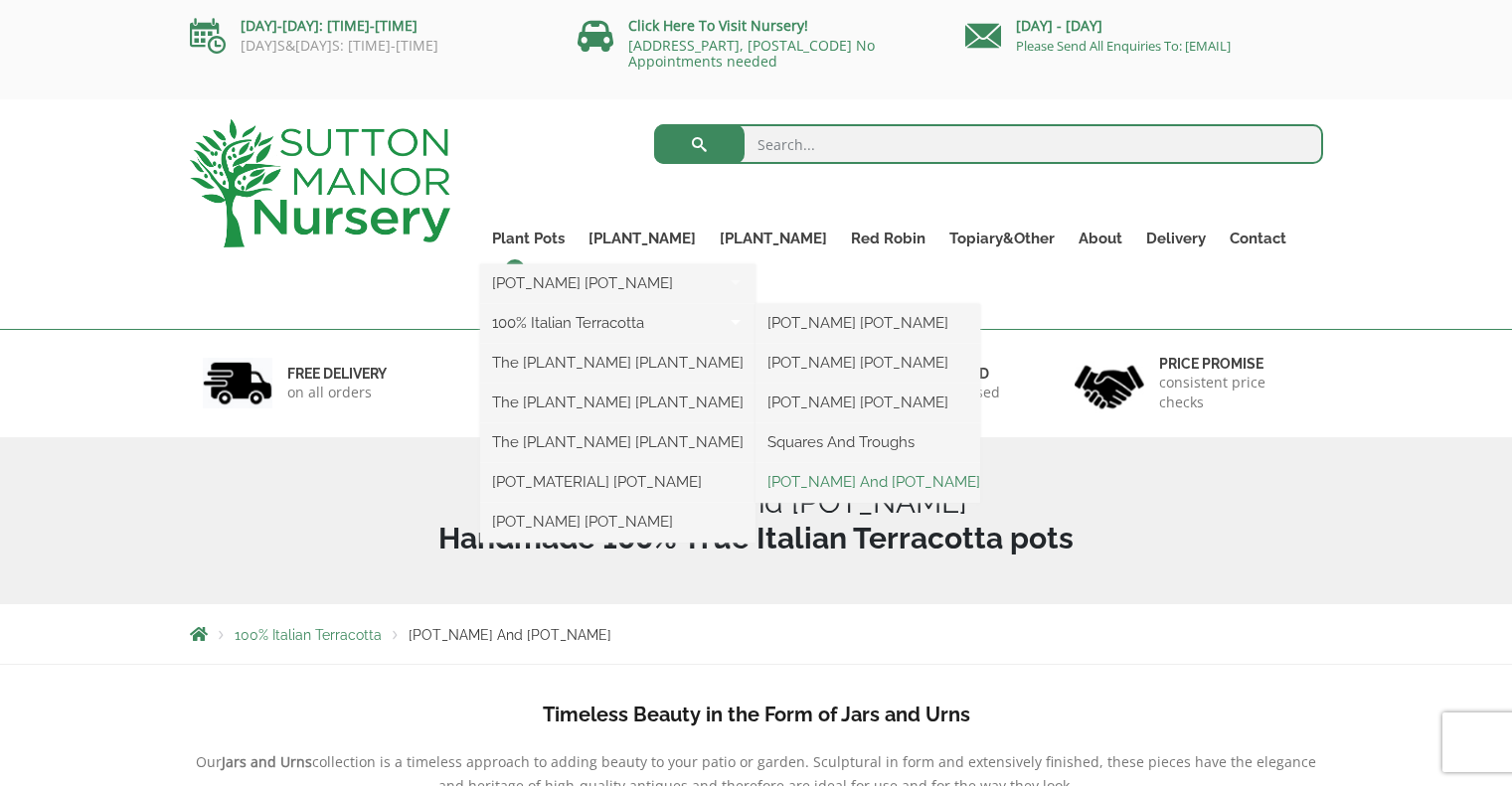 click on "[POT_NAME] And [POT_NAME]" at bounding box center [868, 482] 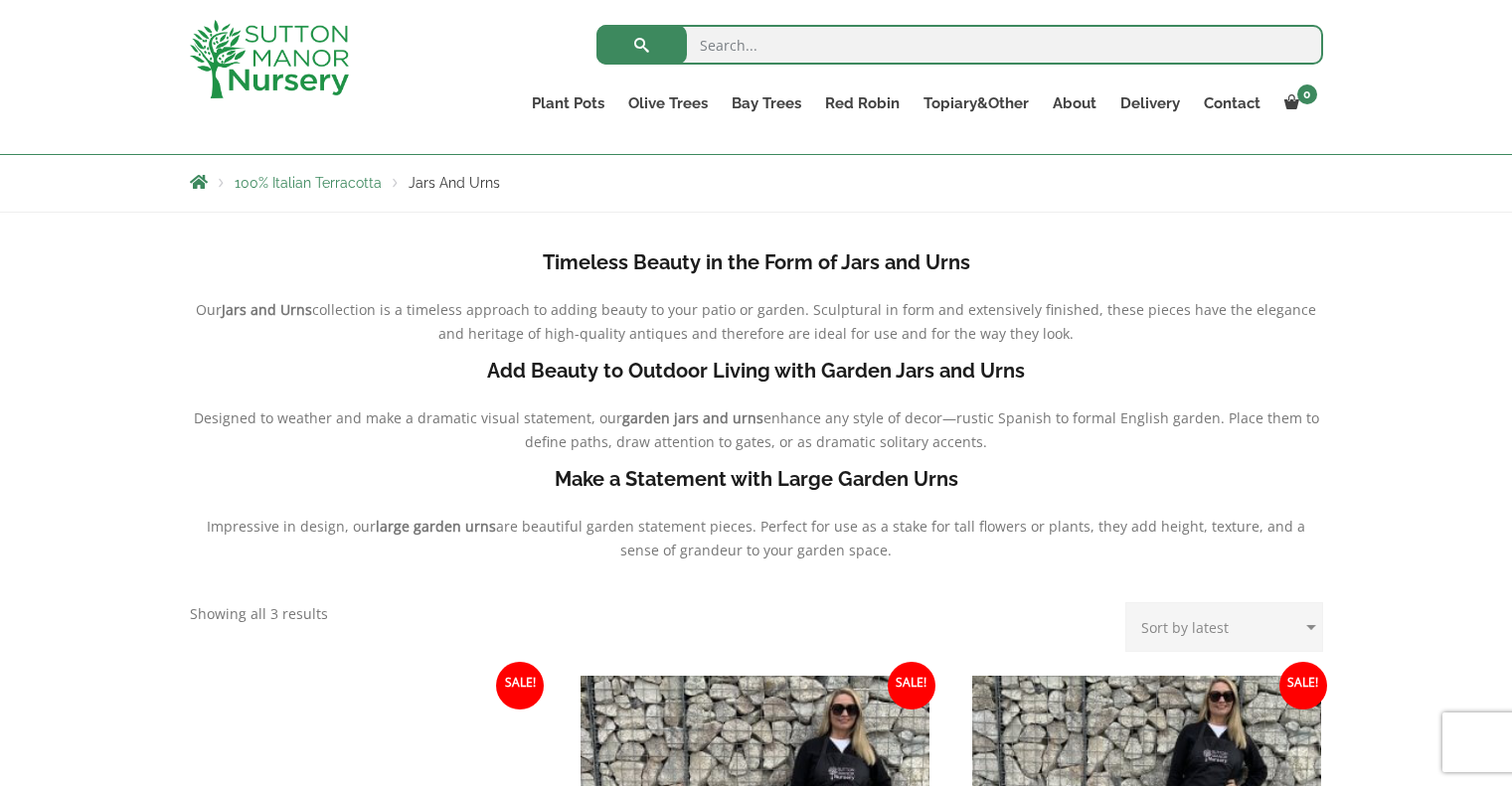 scroll, scrollTop: 362, scrollLeft: 0, axis: vertical 